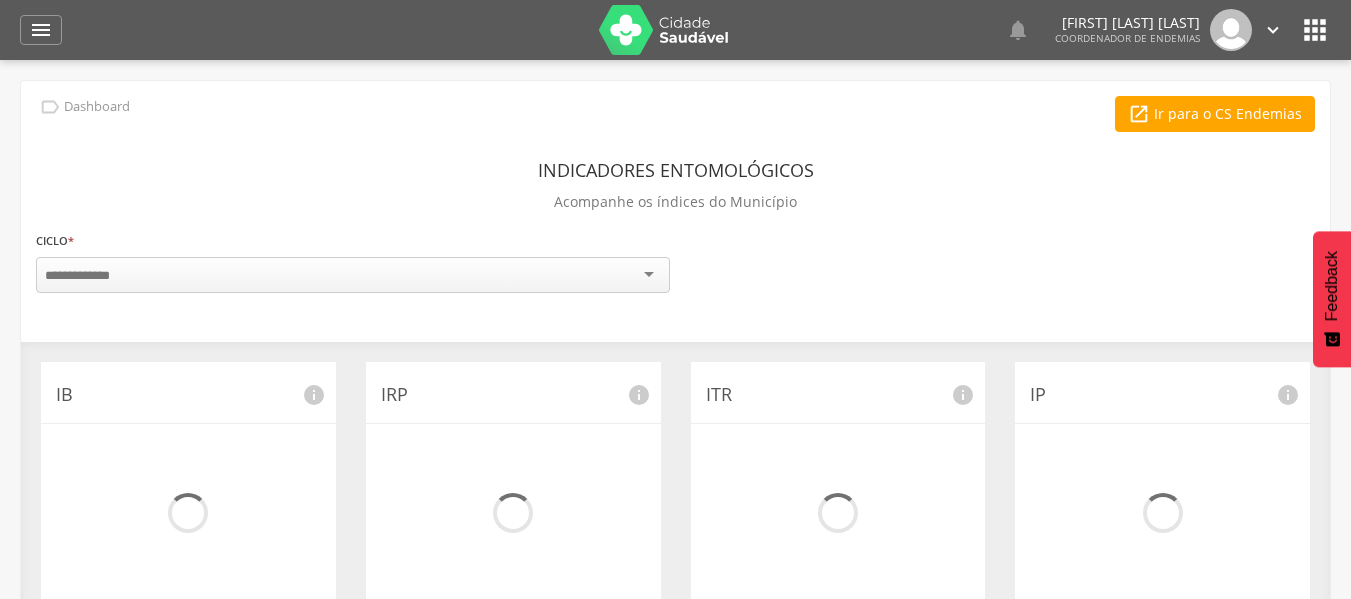 scroll, scrollTop: 200, scrollLeft: 0, axis: vertical 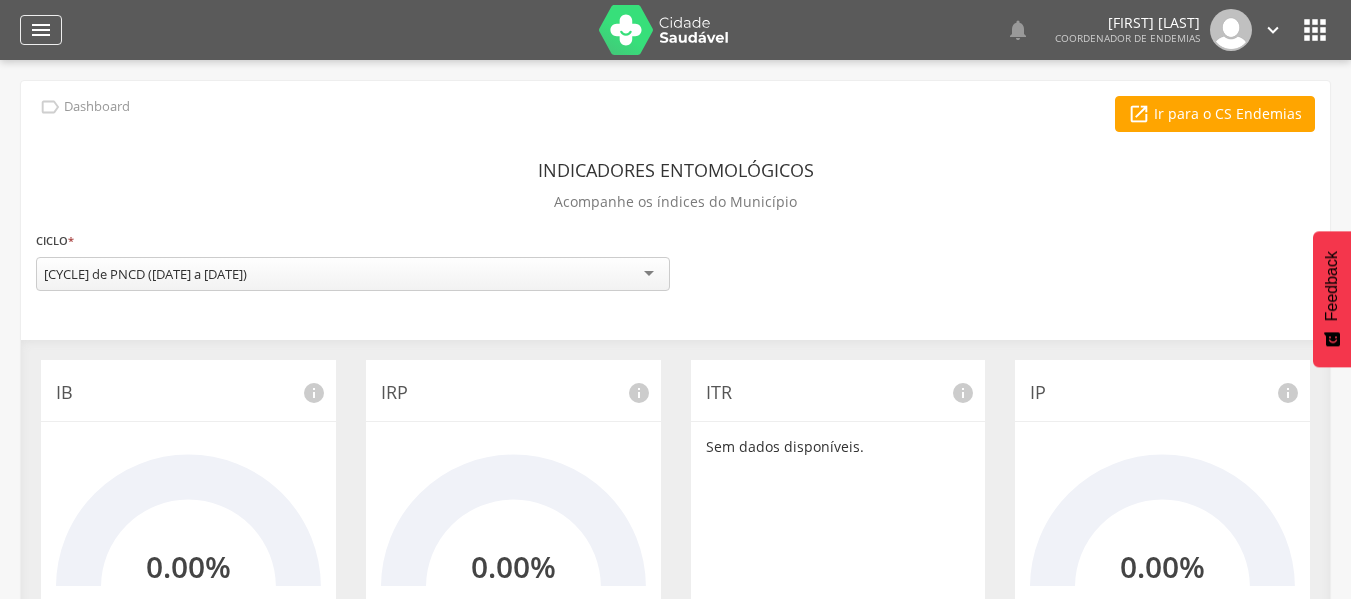 click on "" at bounding box center [41, 30] 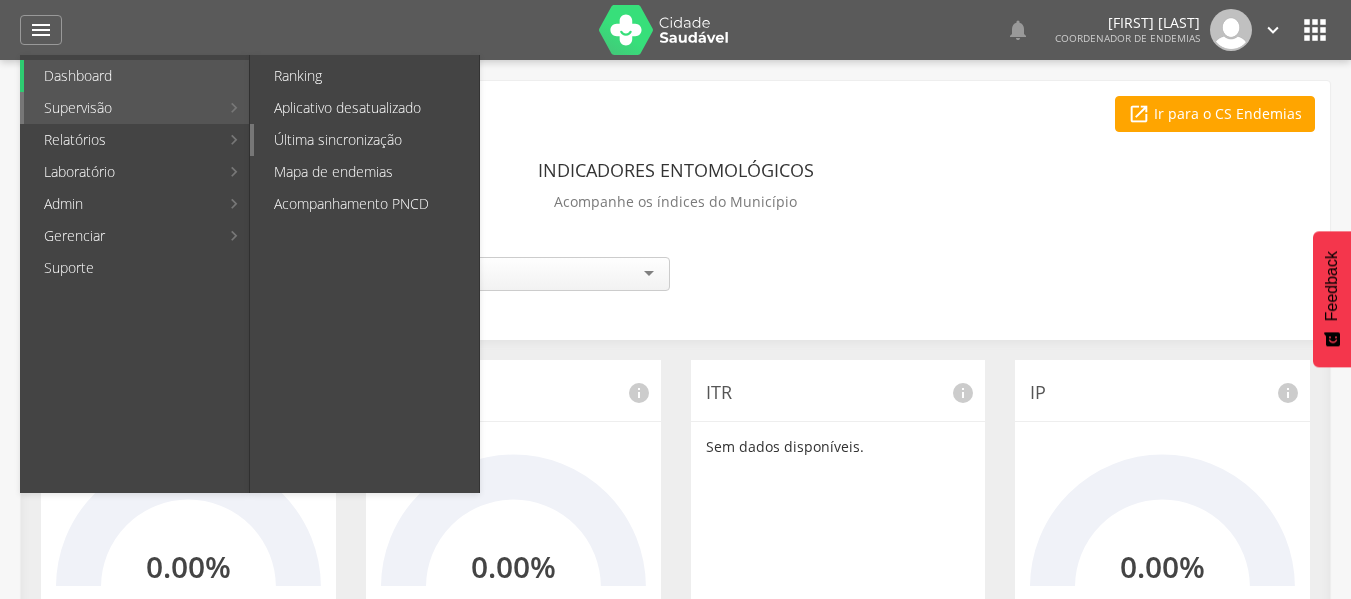 click on "Última sincronização" at bounding box center [366, 140] 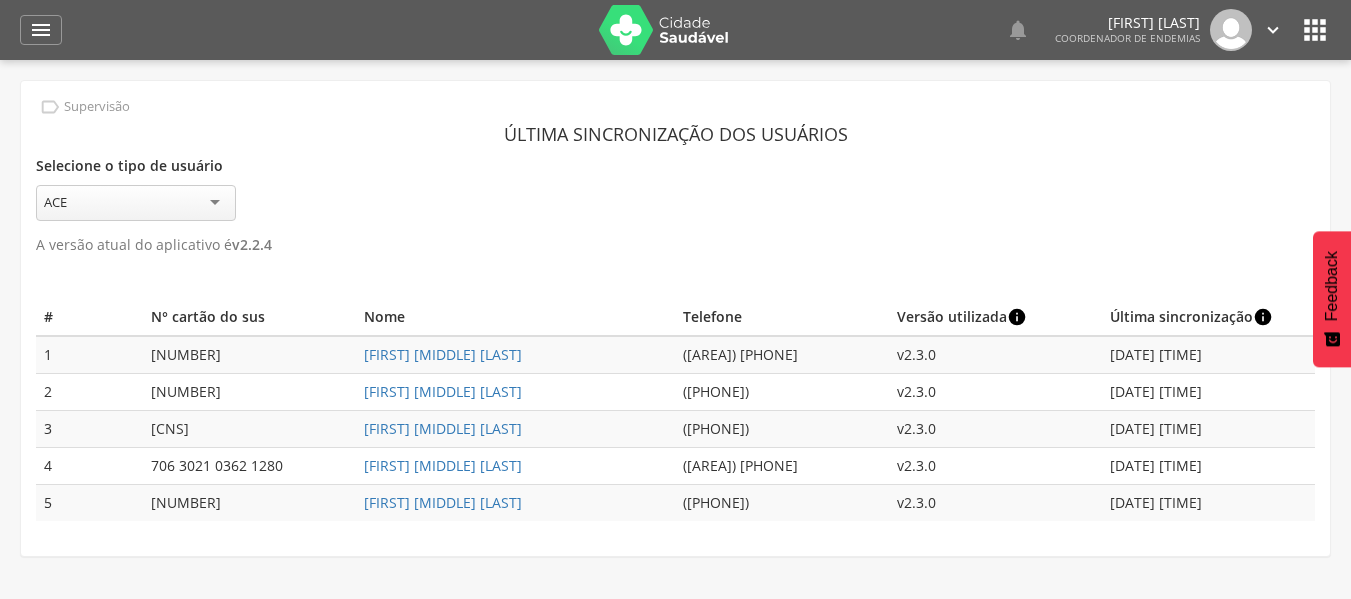 click on "Selecione o tipo de usuário
*** ACE" at bounding box center (675, 186) 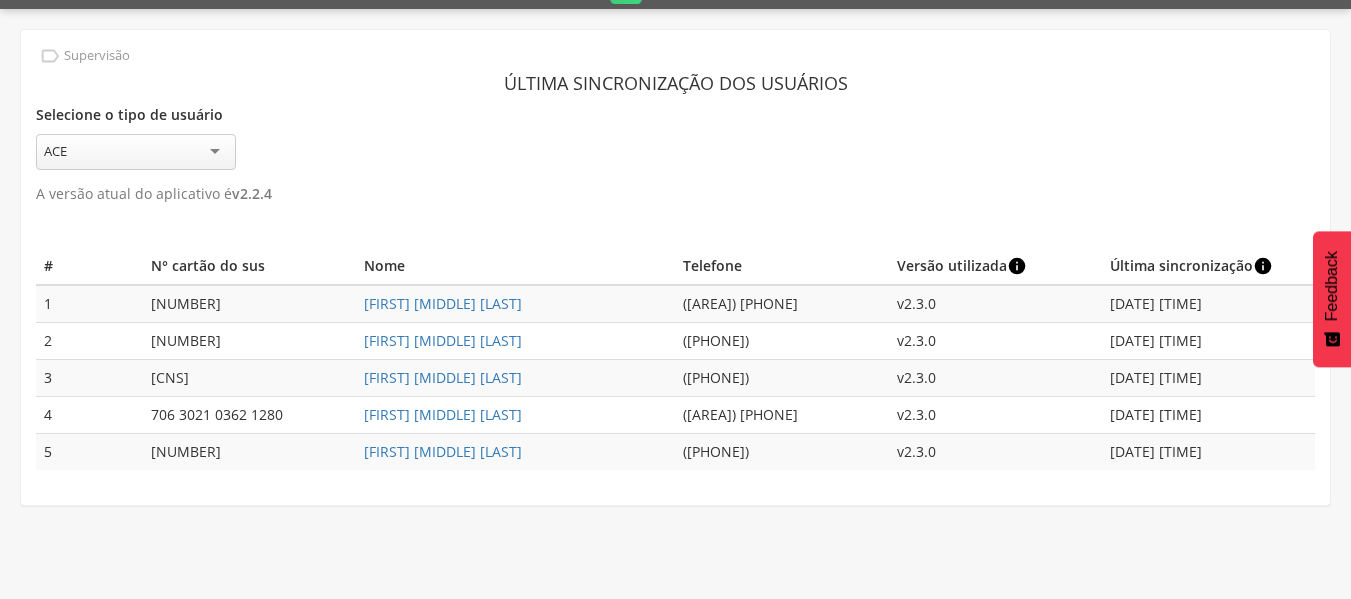 scroll, scrollTop: 60, scrollLeft: 0, axis: vertical 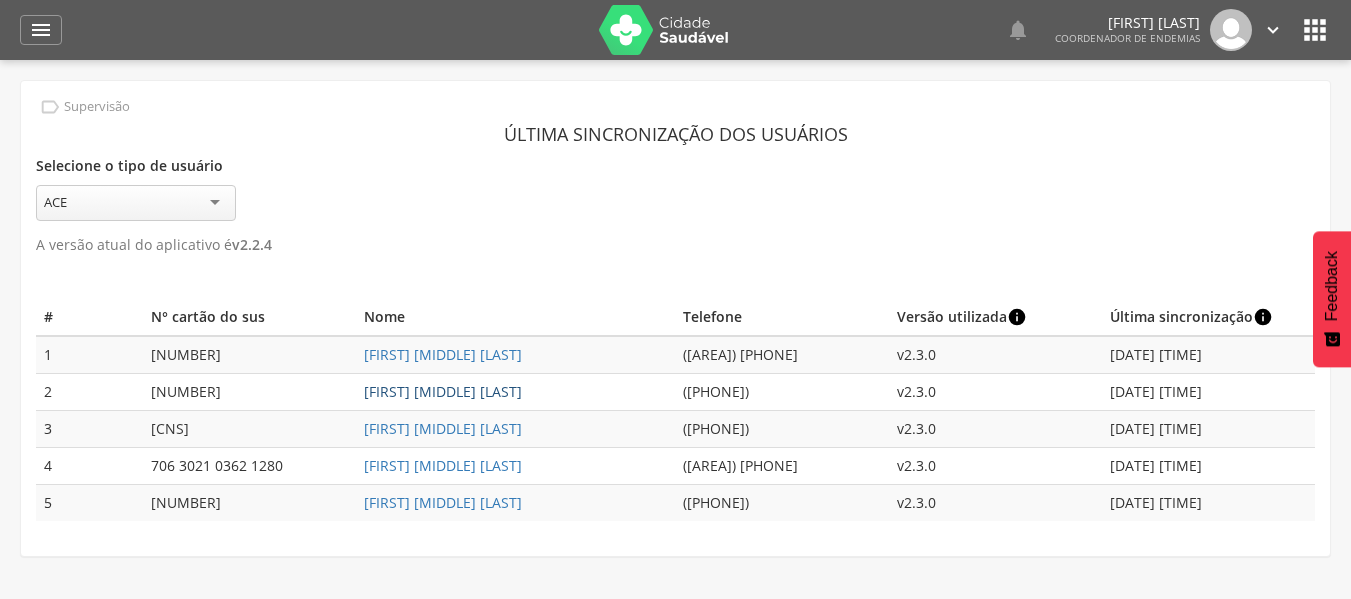 click on "[FIRST] [MIDDLE] [LAST]" at bounding box center (443, 391) 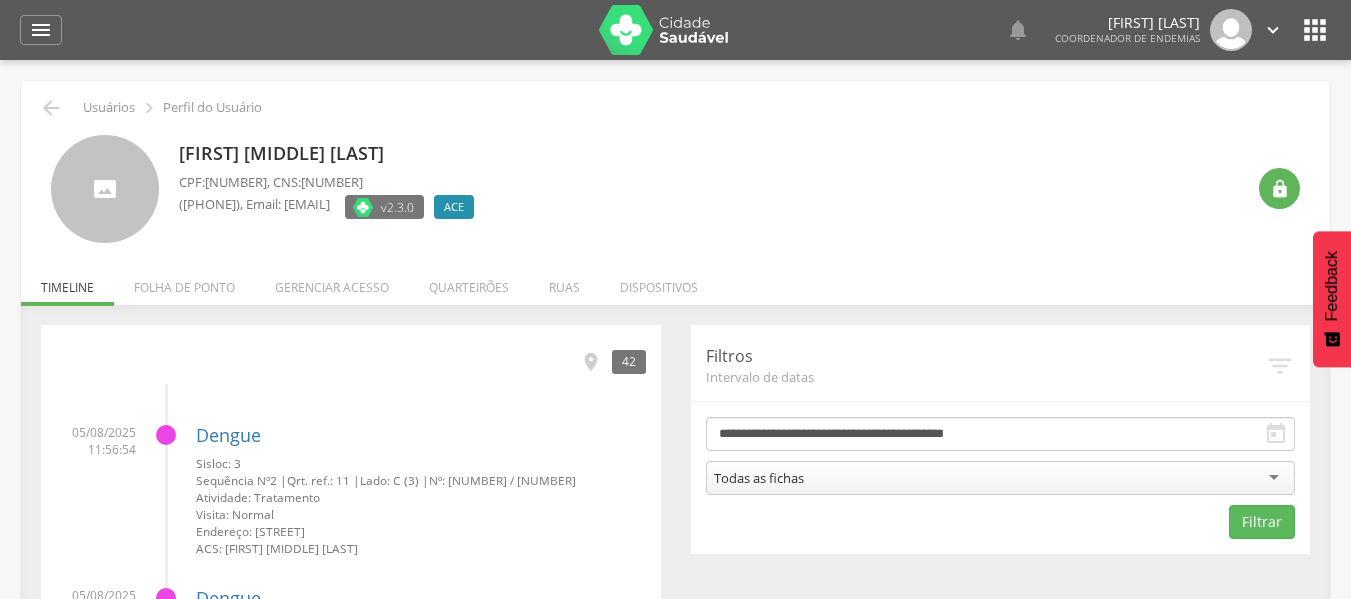 click on "Folha de ponto" at bounding box center [184, 282] 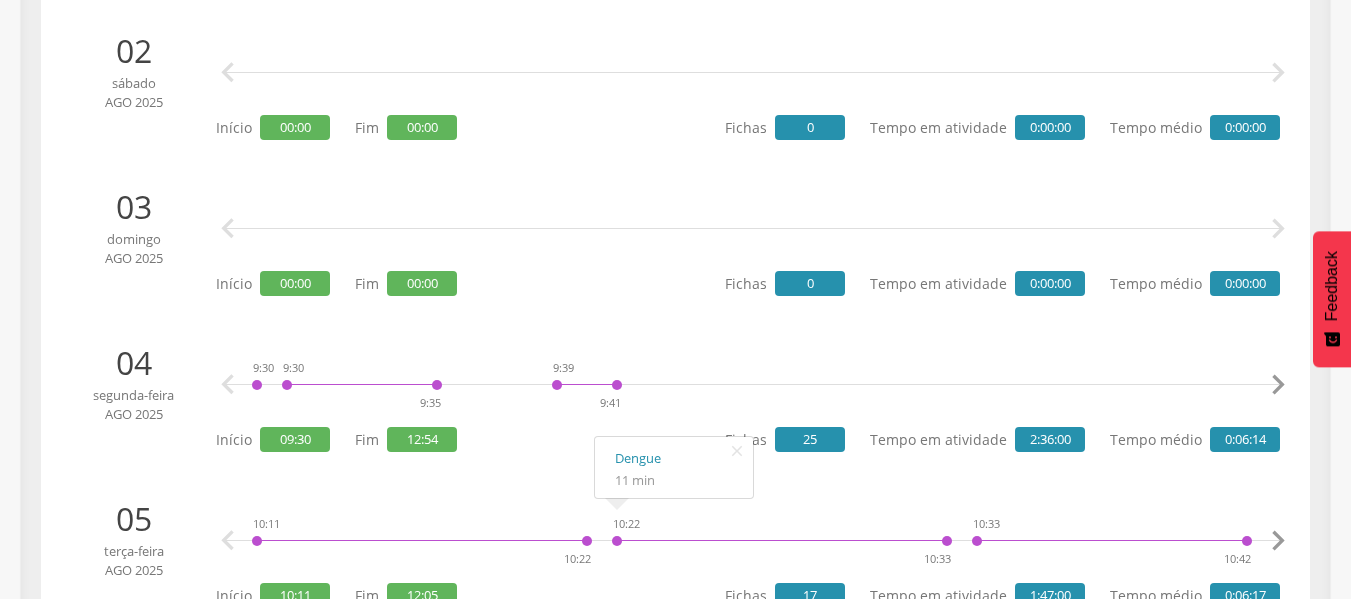 scroll, scrollTop: 700, scrollLeft: 0, axis: vertical 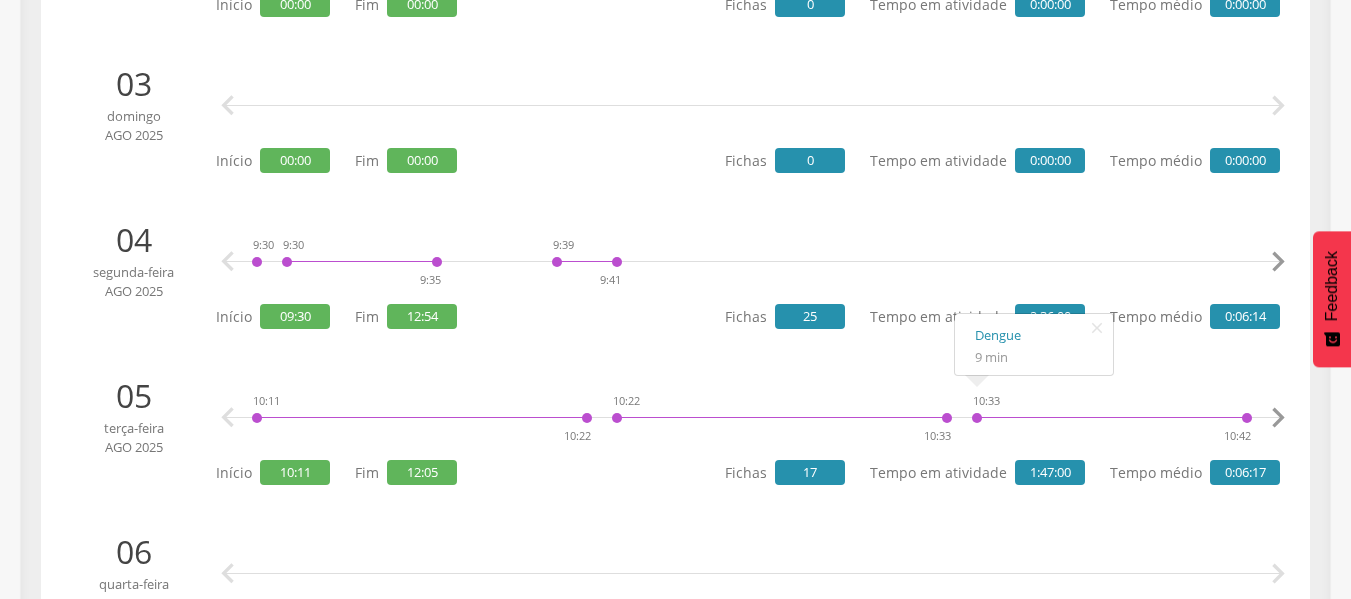 click on "" at bounding box center (1278, 418) 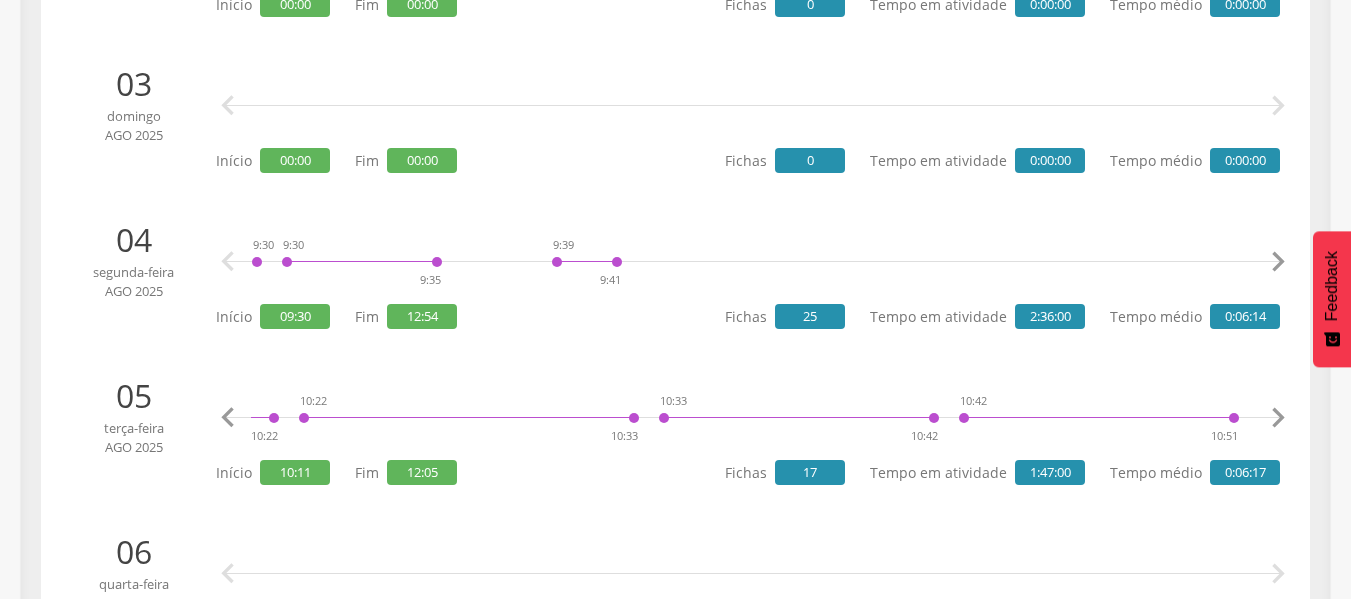 click on "" at bounding box center (1278, 418) 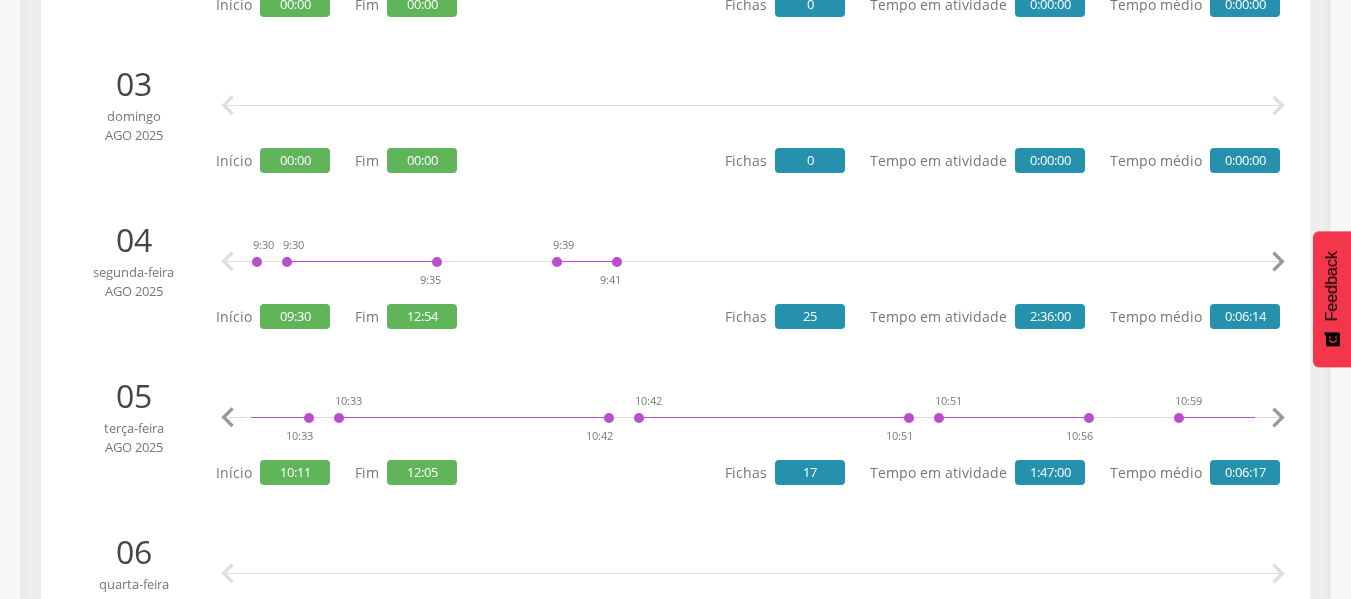 click on "" at bounding box center [1278, 418] 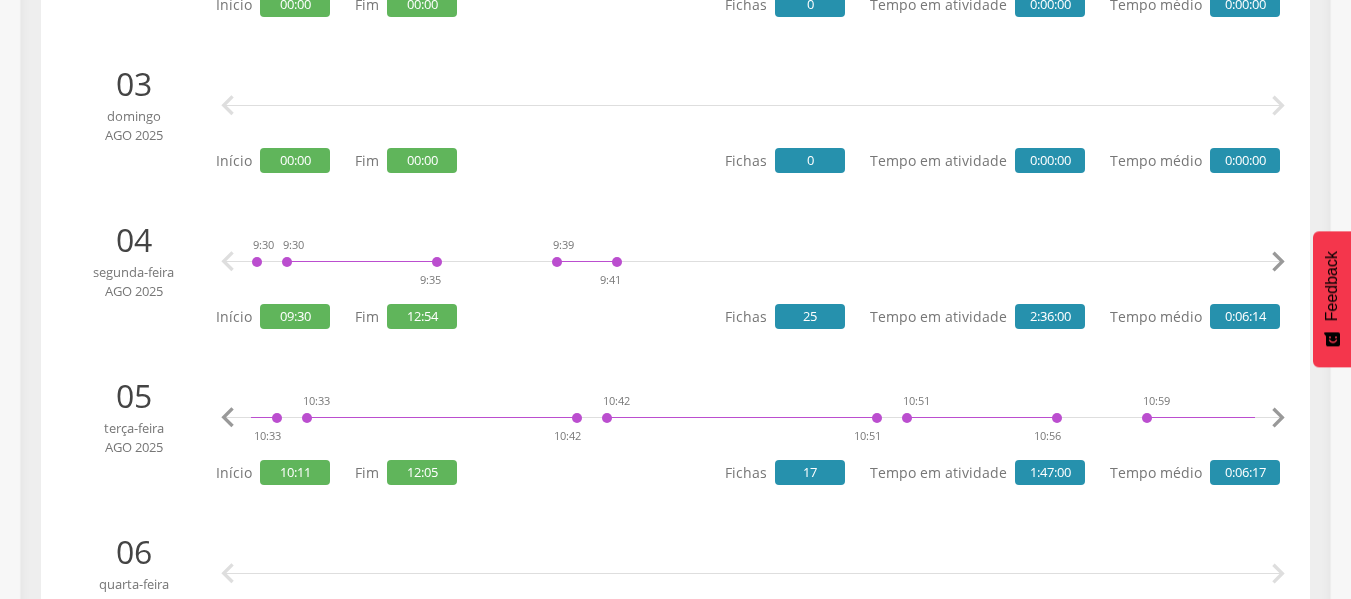 click on "" at bounding box center (1278, 418) 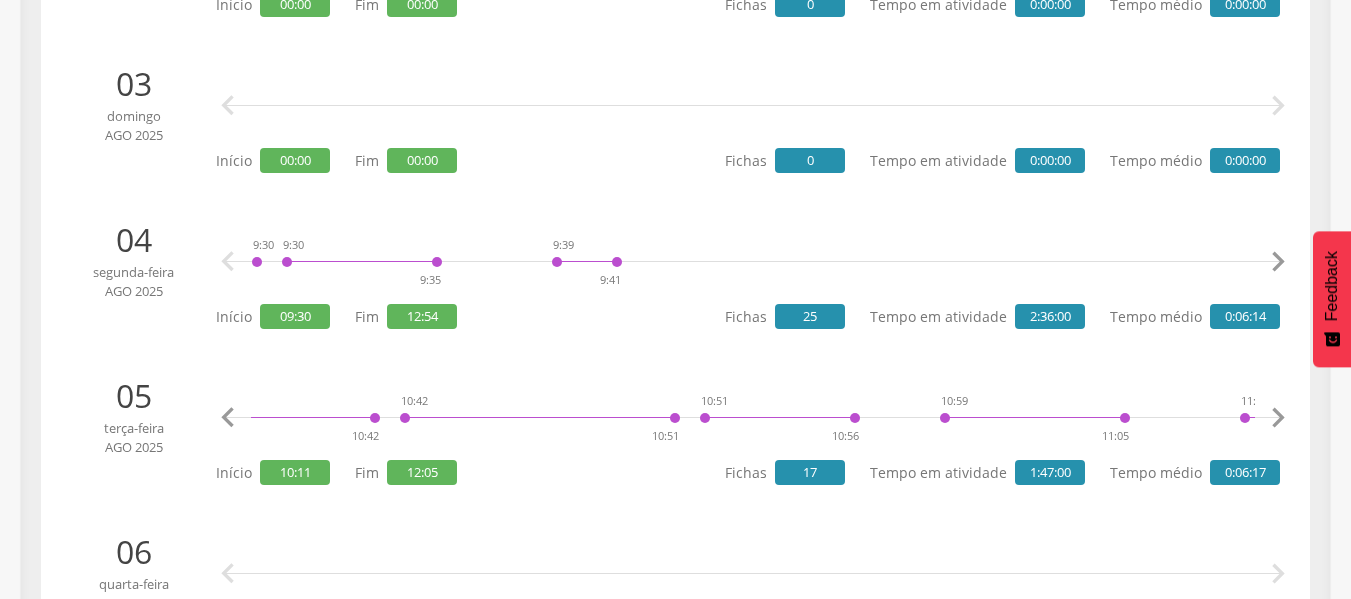 click on "" at bounding box center (1278, 418) 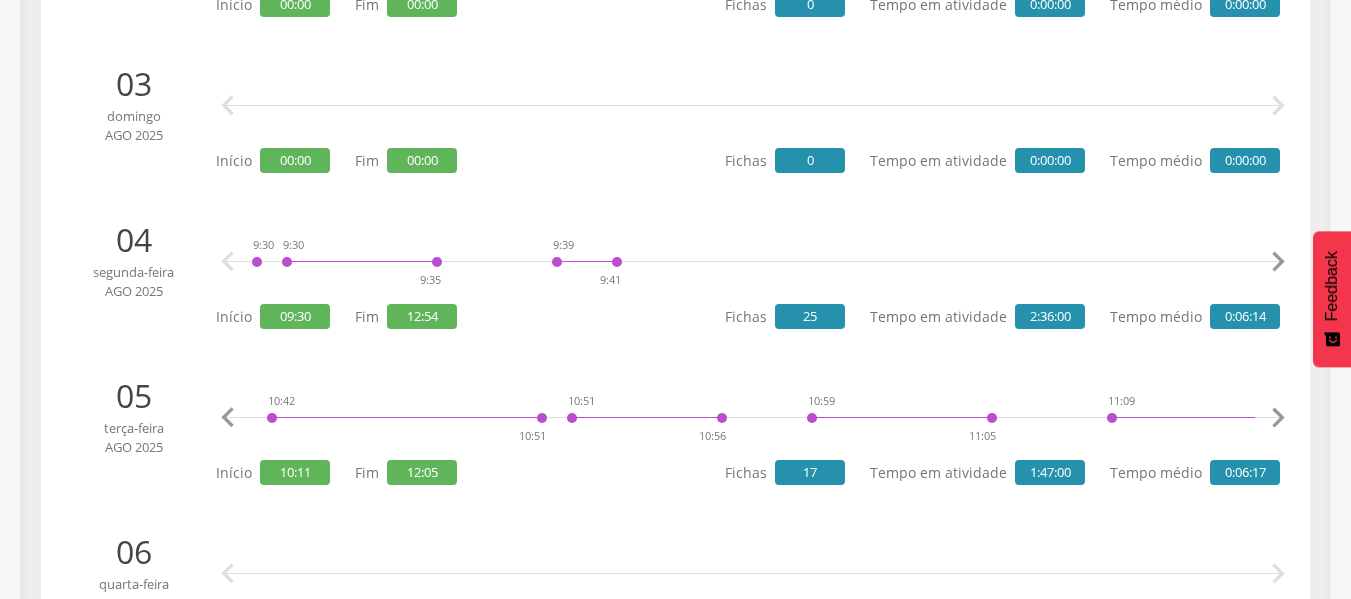 click on "" at bounding box center [1278, 418] 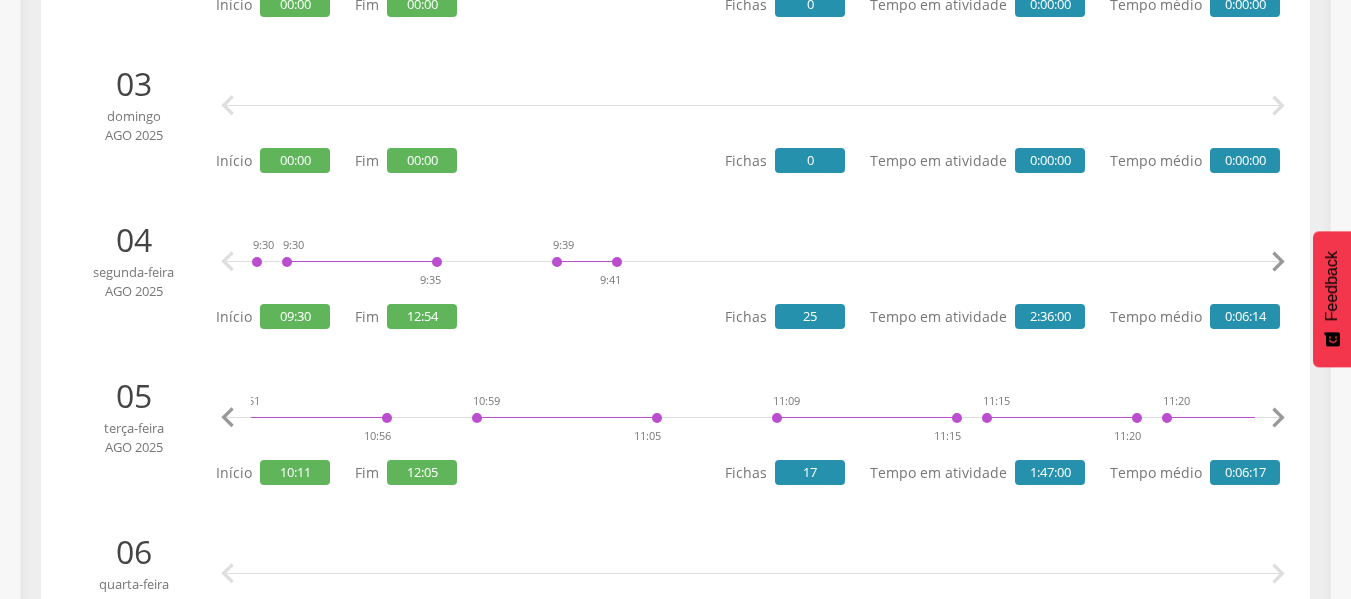 click on "" at bounding box center [1278, 418] 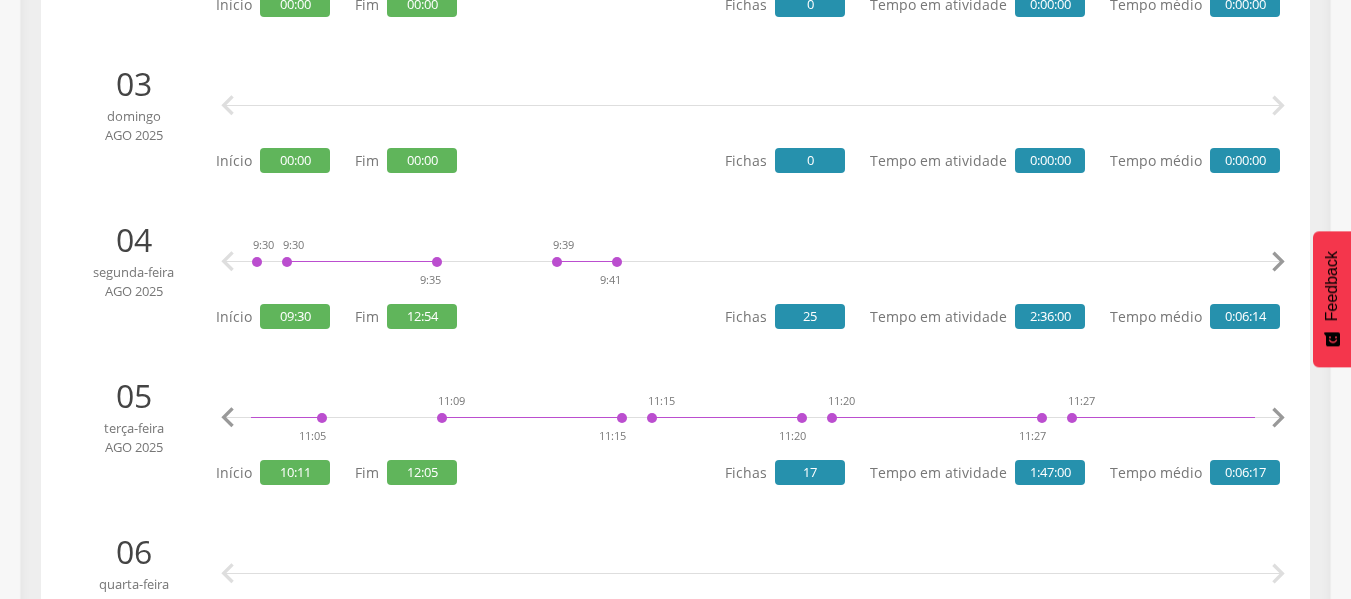 click on "" at bounding box center (1278, 418) 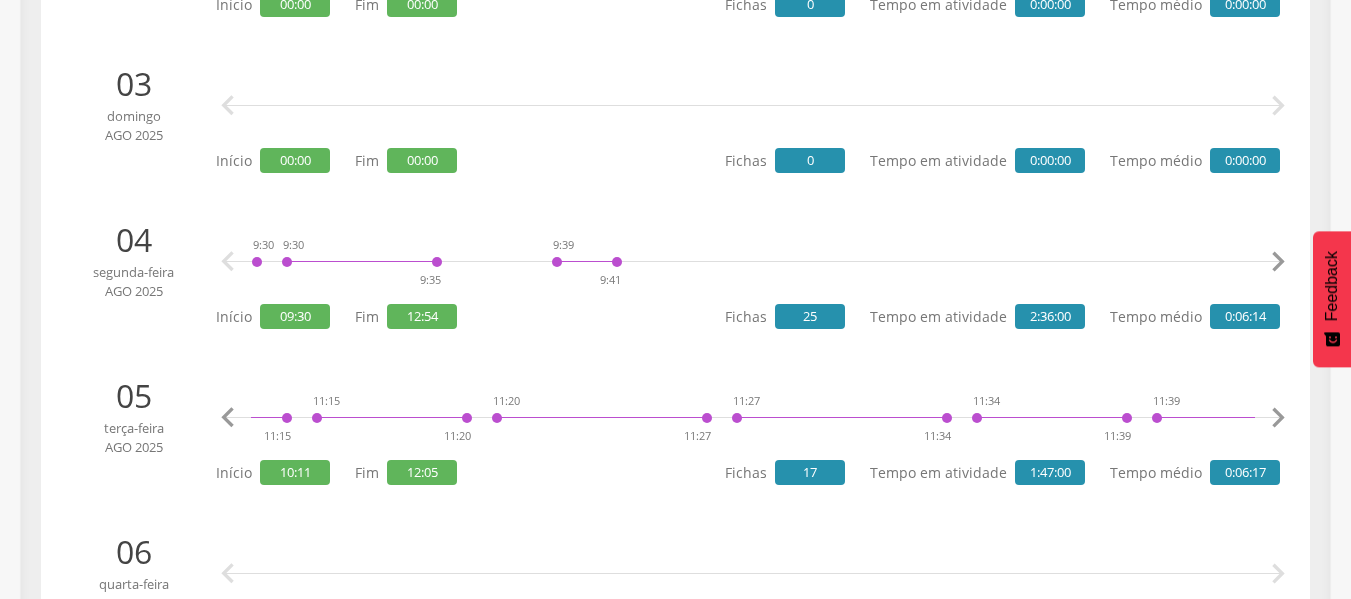 click on "" at bounding box center (1278, 418) 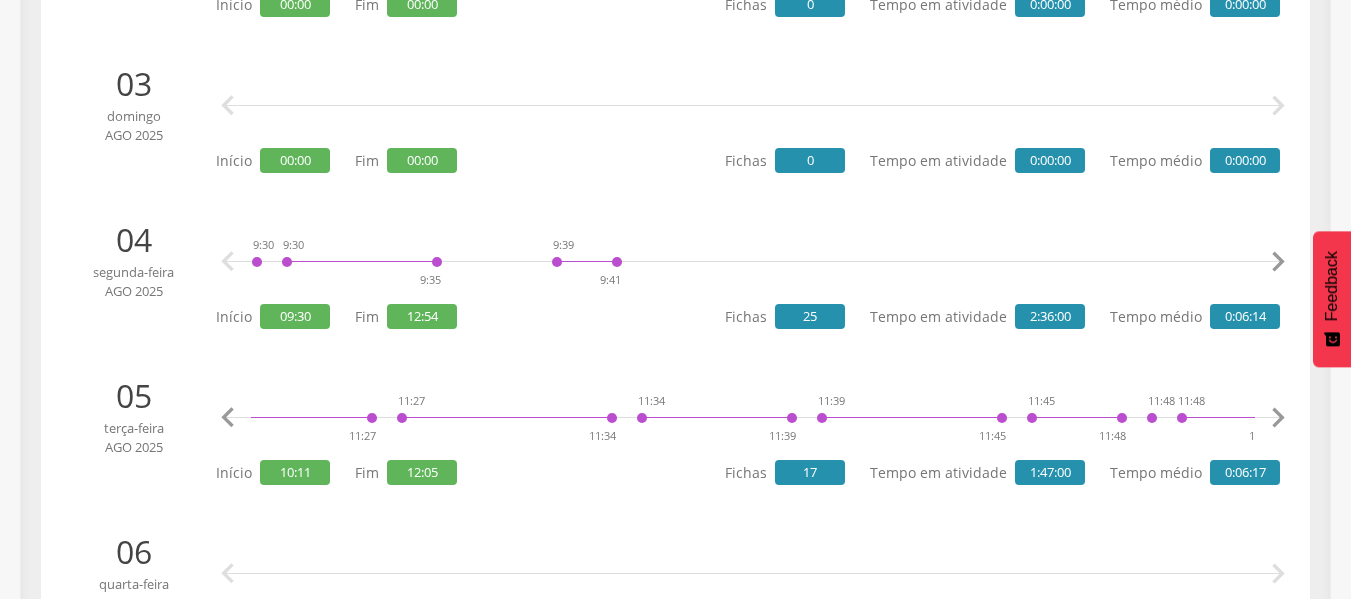 scroll, scrollTop: 0, scrollLeft: 2345, axis: horizontal 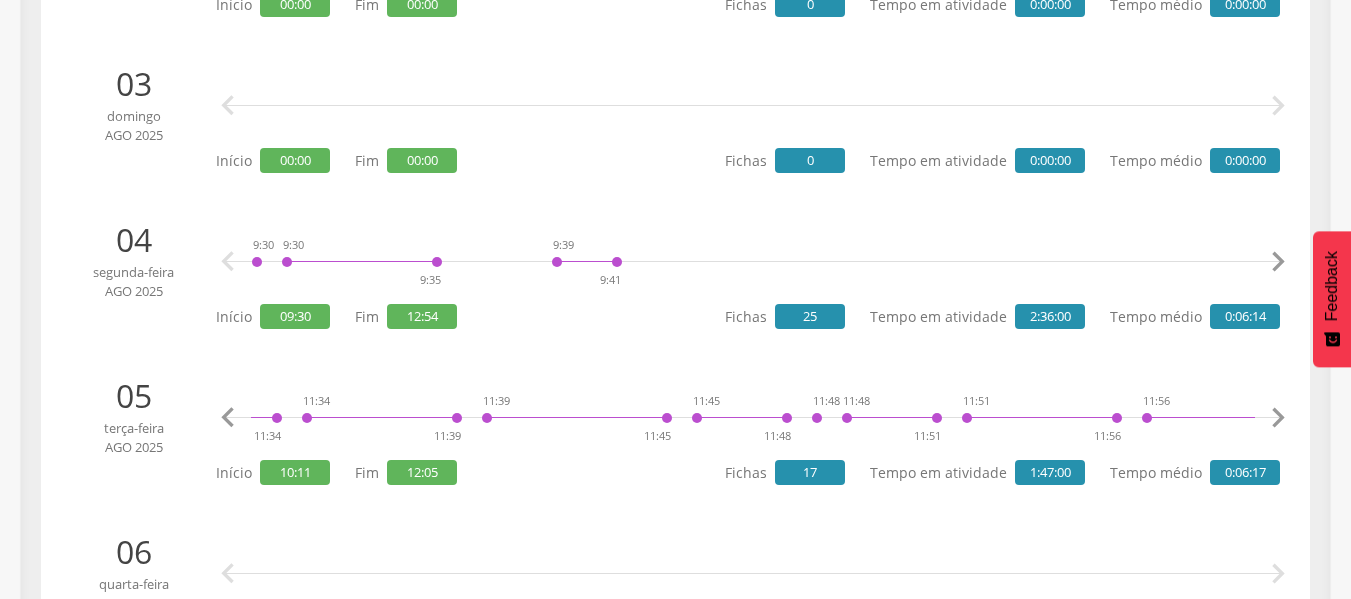 click on "" at bounding box center (1278, 418) 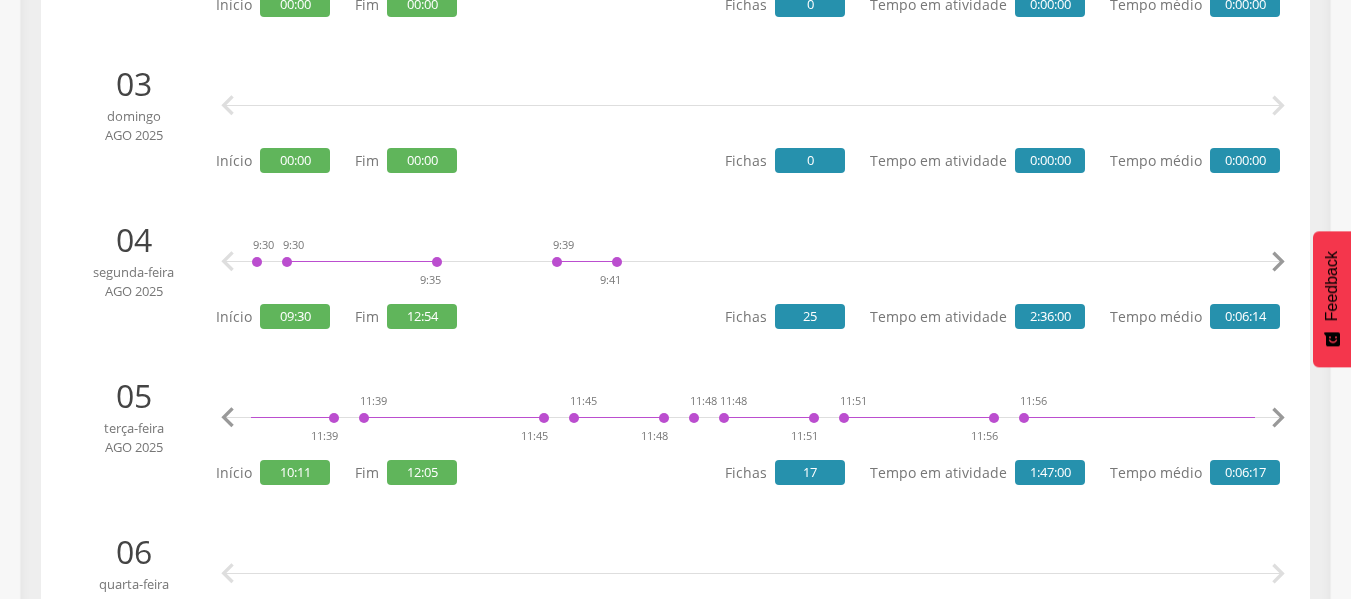 scroll, scrollTop: 0, scrollLeft: 2848, axis: horizontal 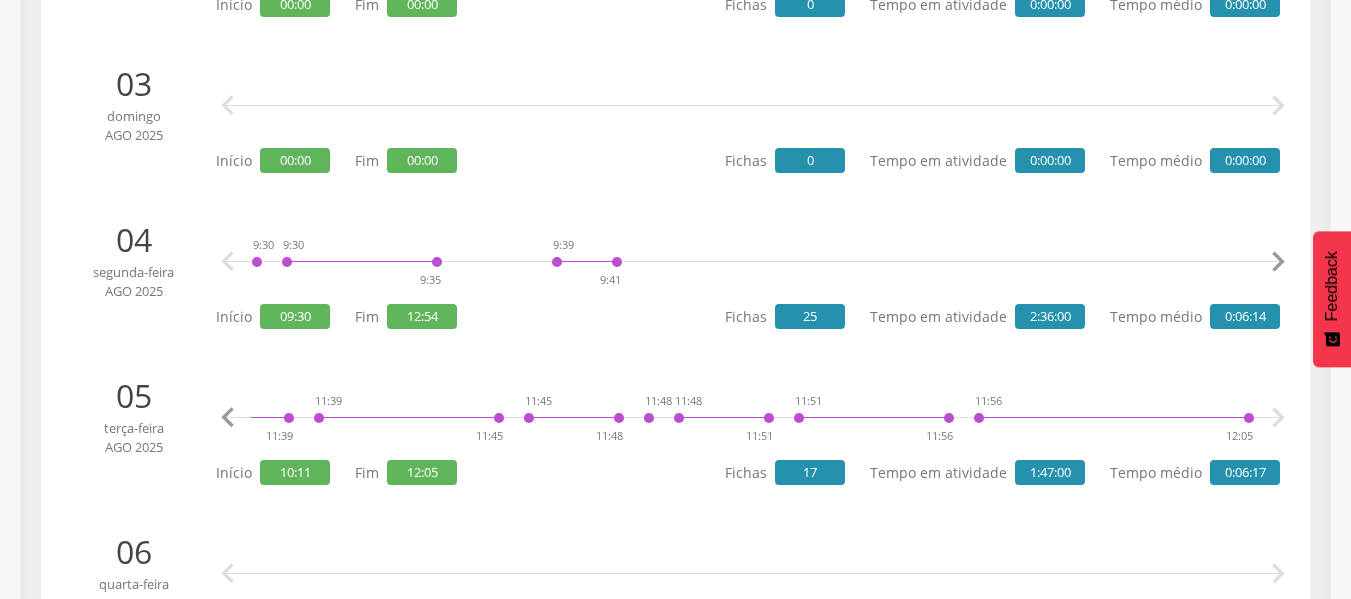 click on "" at bounding box center (1278, 418) 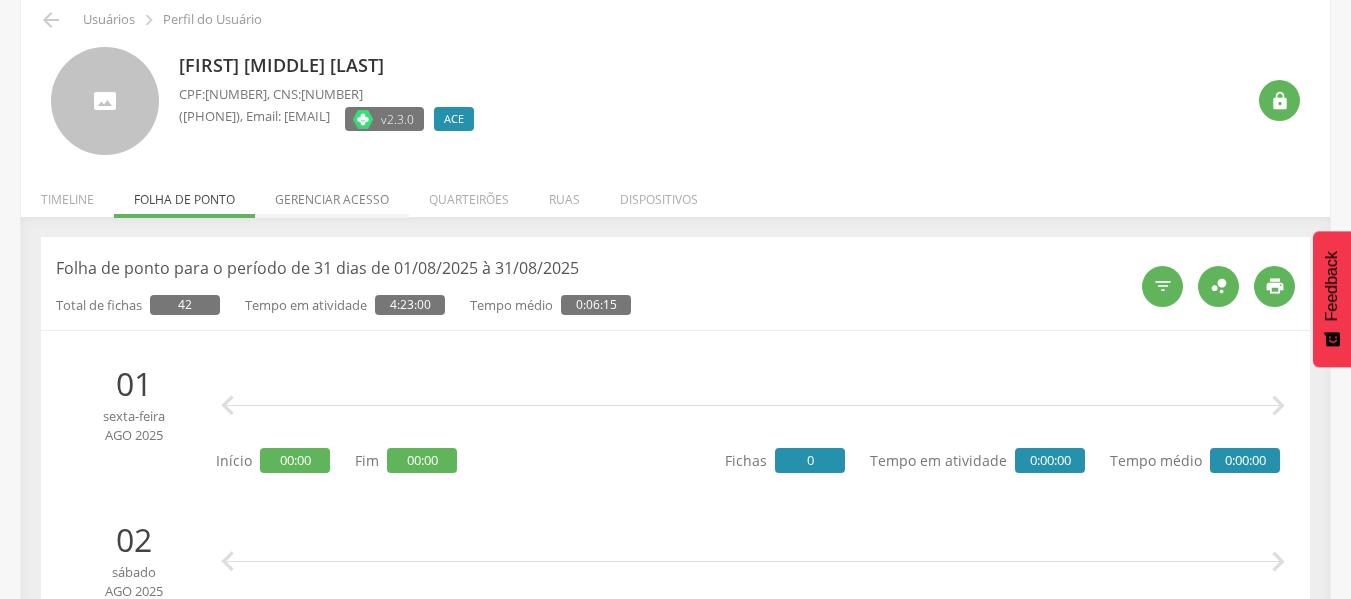 scroll, scrollTop: 0, scrollLeft: 0, axis: both 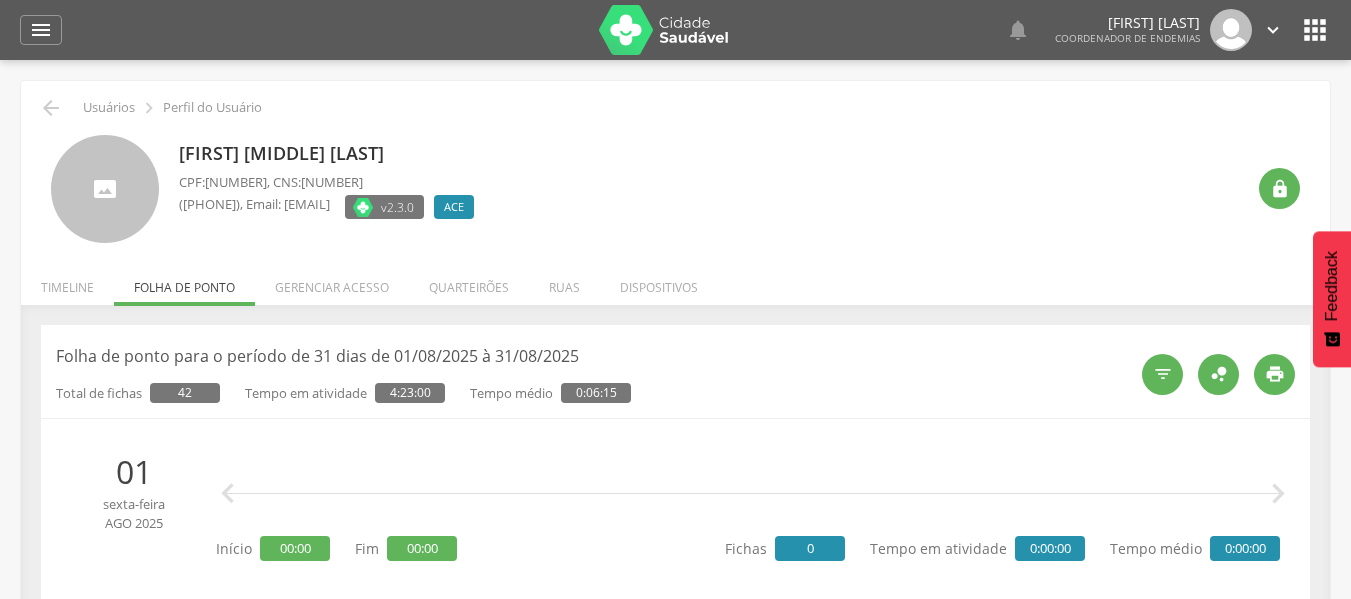 click on "[FIRST] [LAST] dos Santos
CPF:  [SSN] , CNS:  [NUMBER]
([AREA]) [PHONE] , Email: [EMAIL]
v2.3.0
ACE
Desativado

Início
Produtividade
Timeline
Folha de ponto
Remapeamento
Gerenciar acesso
Quarteirões
Ruas
Tubitos
Dispositivos
UBS
Regulação
Resumo de atividades
 0" at bounding box center (675, 2695) 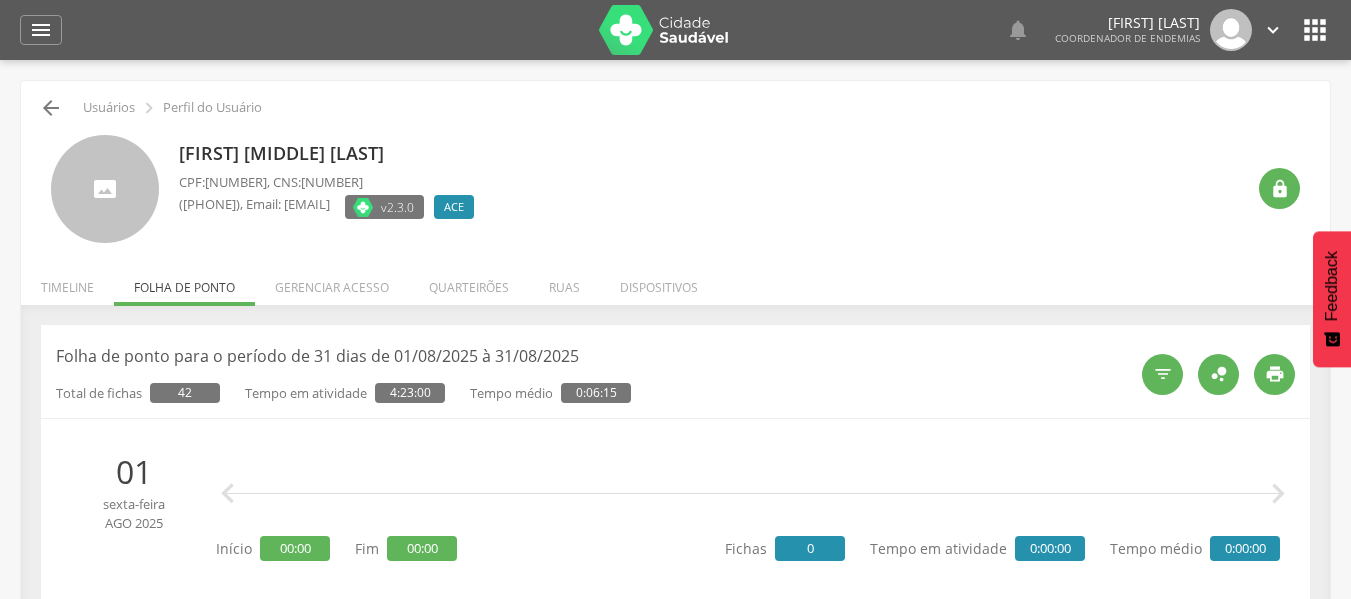click on "" at bounding box center [51, 108] 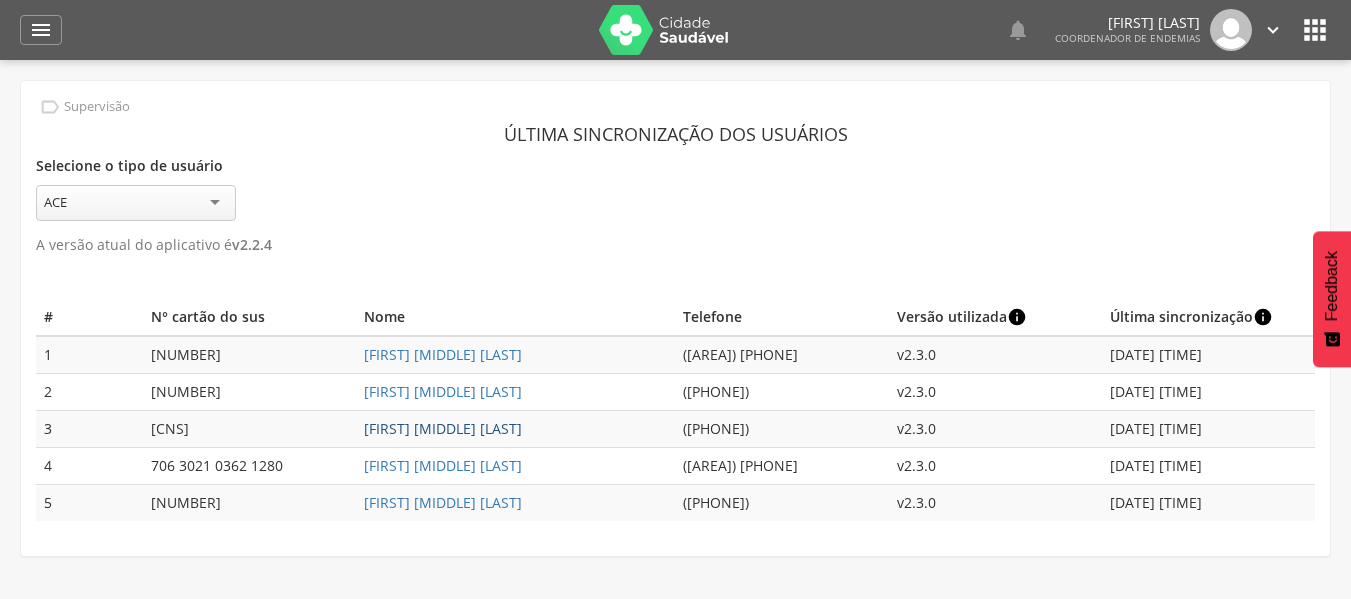 click on "[FIRST] [MIDDLE] [LAST]" at bounding box center (443, 428) 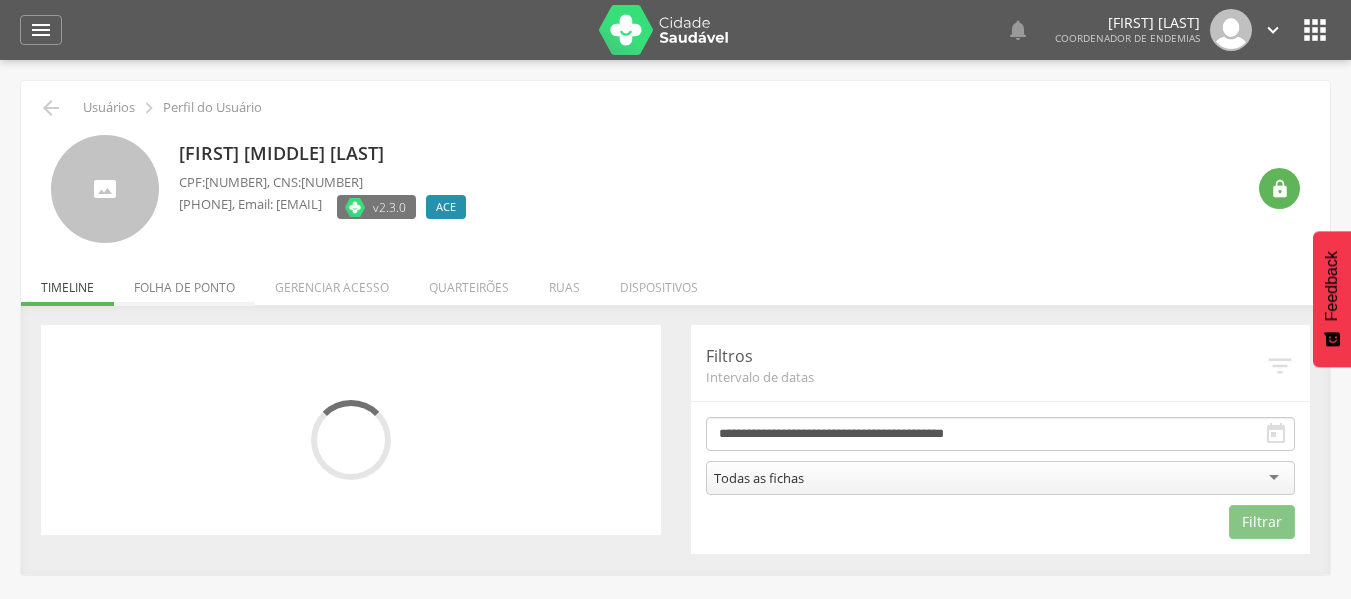 click on "Folha de ponto" at bounding box center (184, 282) 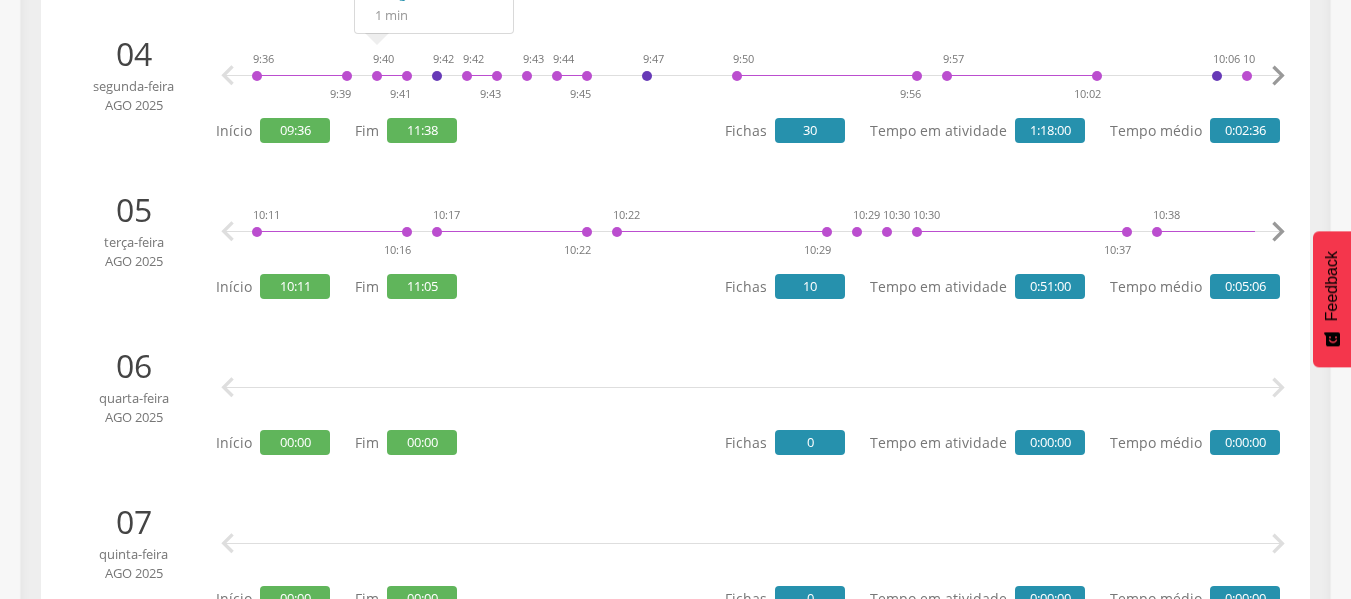 scroll, scrollTop: 900, scrollLeft: 0, axis: vertical 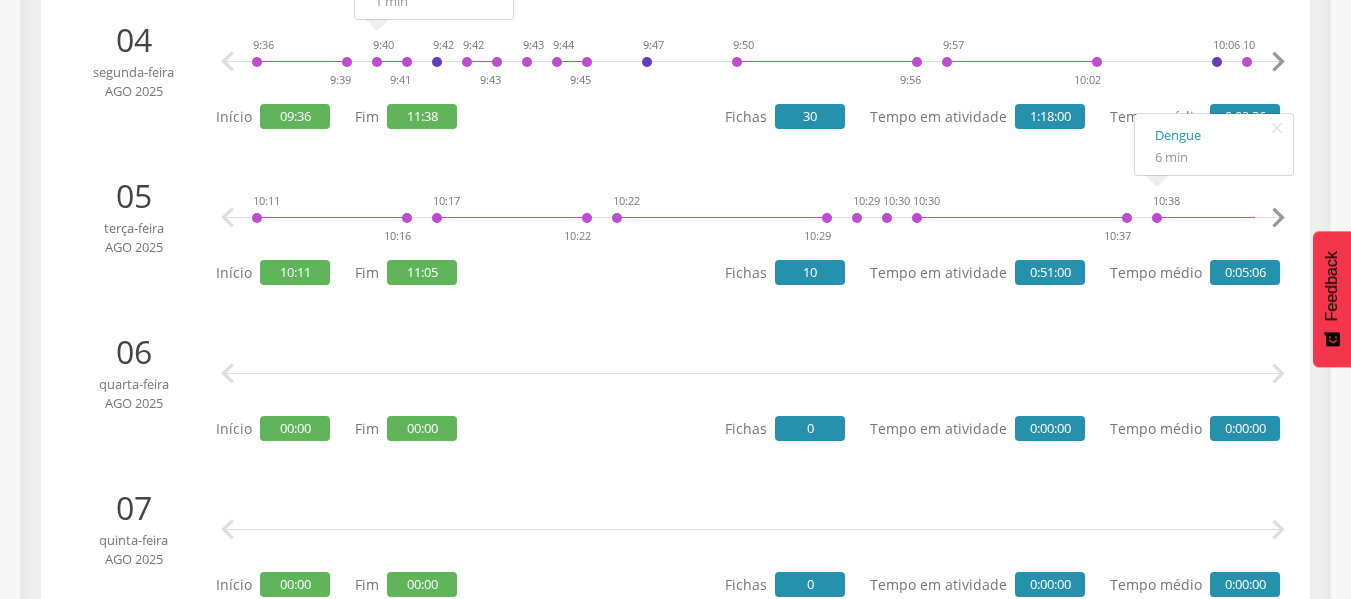 click on "" at bounding box center (1278, 218) 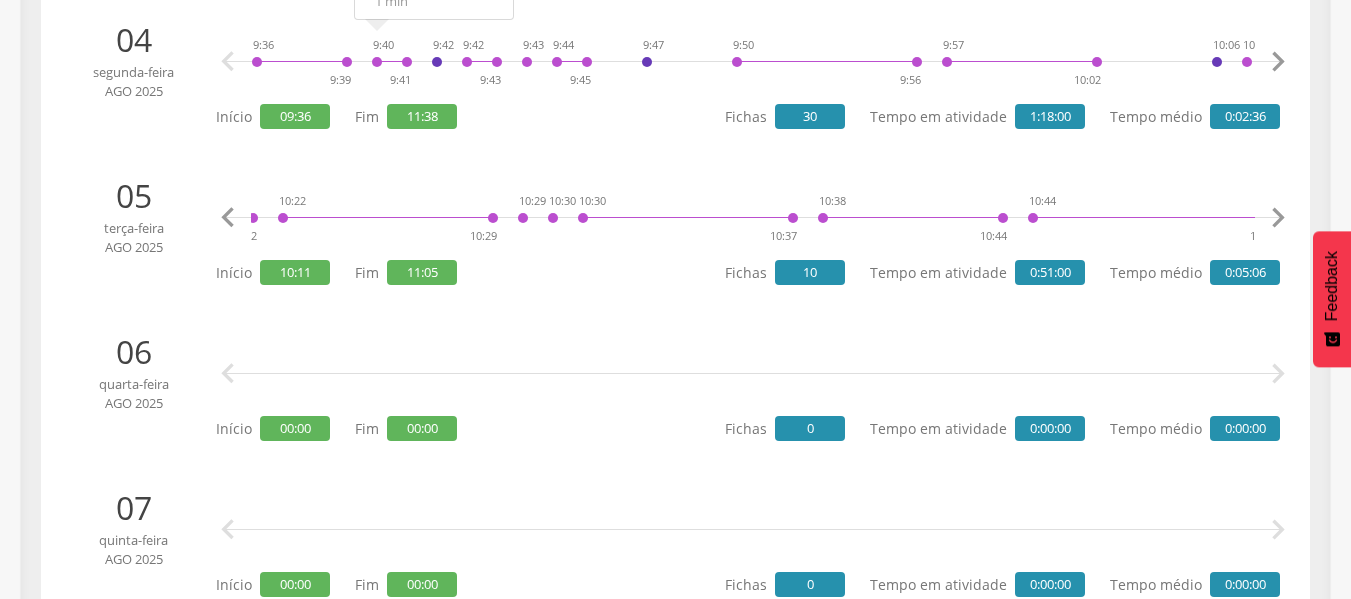 click on "" at bounding box center (1278, 218) 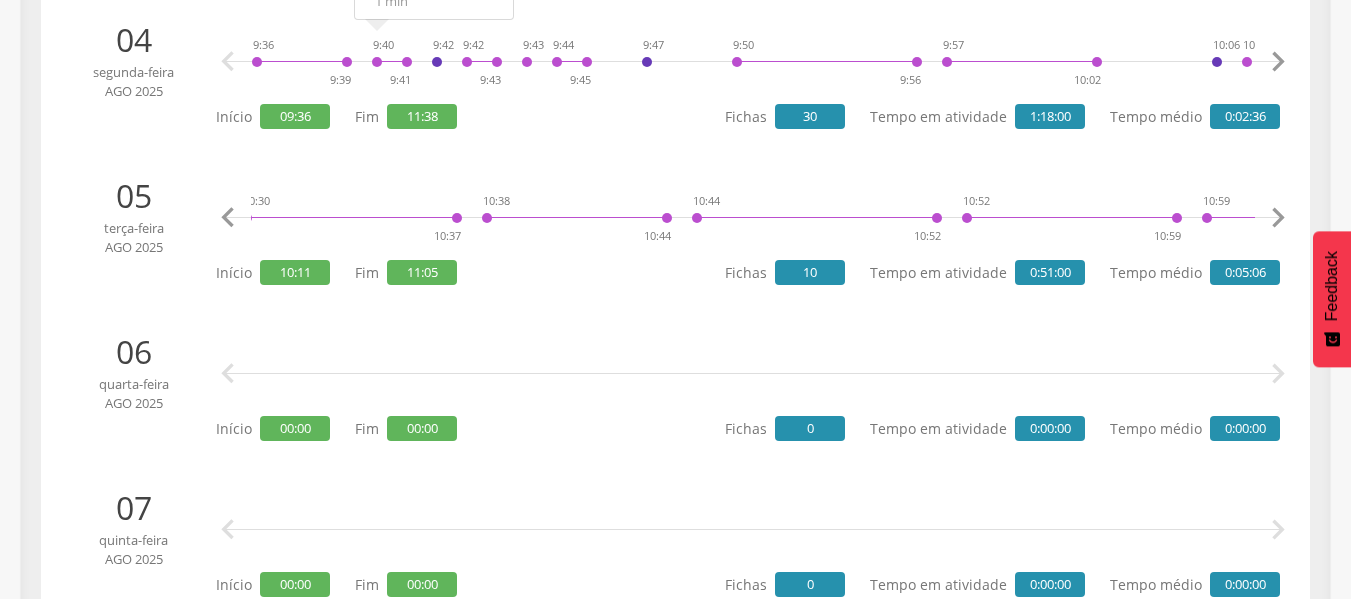 click on "" at bounding box center [1278, 218] 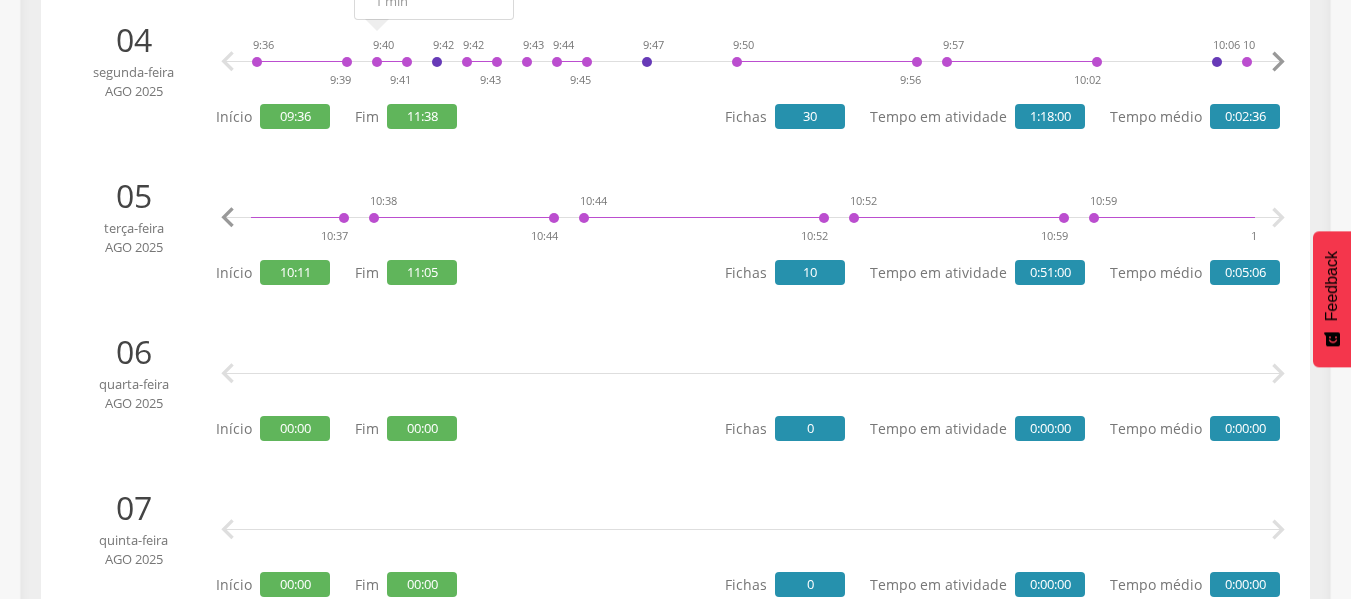 scroll, scrollTop: 0, scrollLeft: 808, axis: horizontal 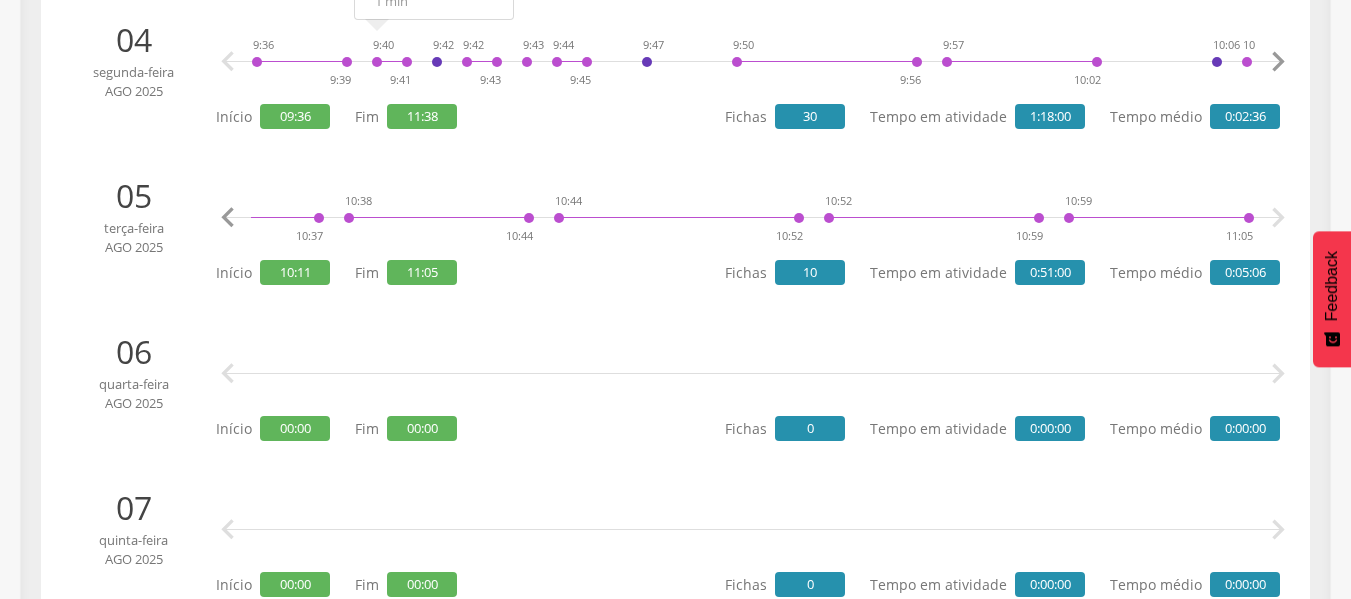 click on "" at bounding box center (1278, 218) 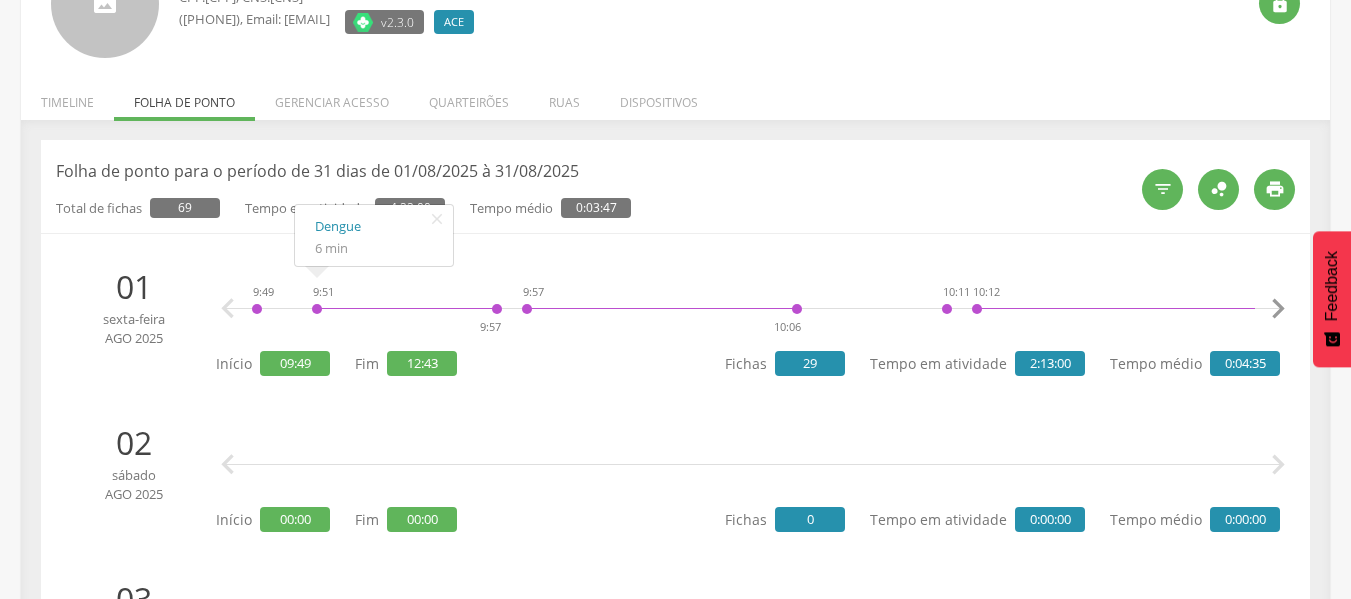 scroll, scrollTop: 0, scrollLeft: 0, axis: both 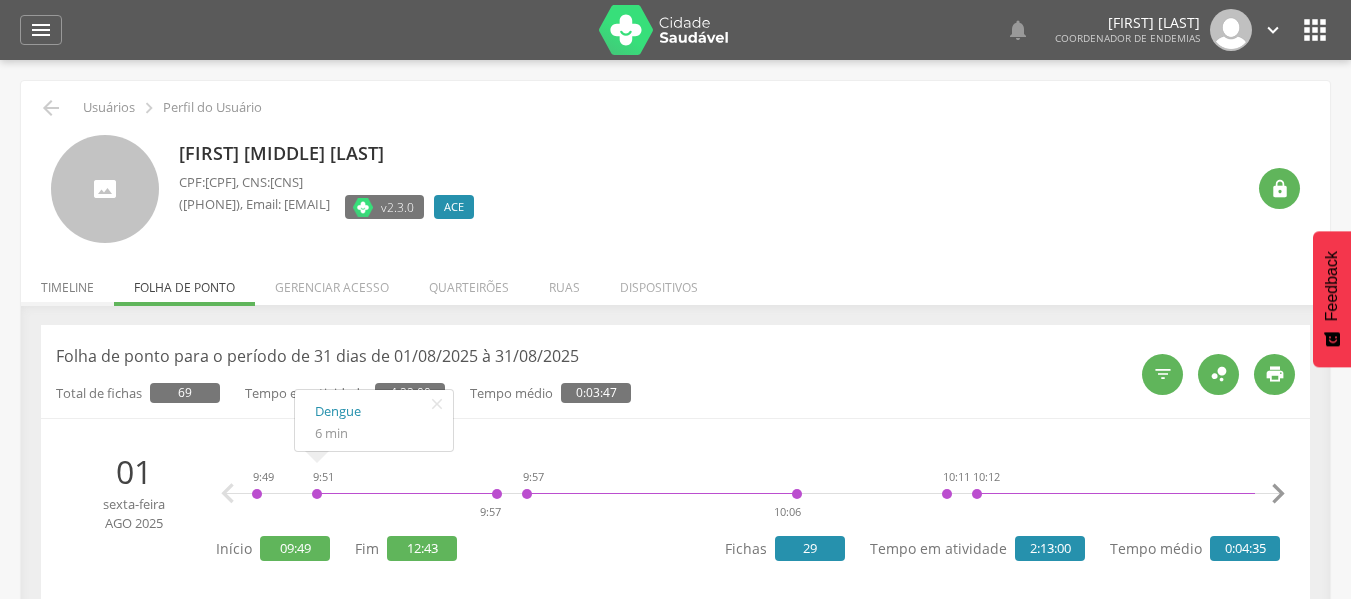 click on "Timeline" at bounding box center [67, 282] 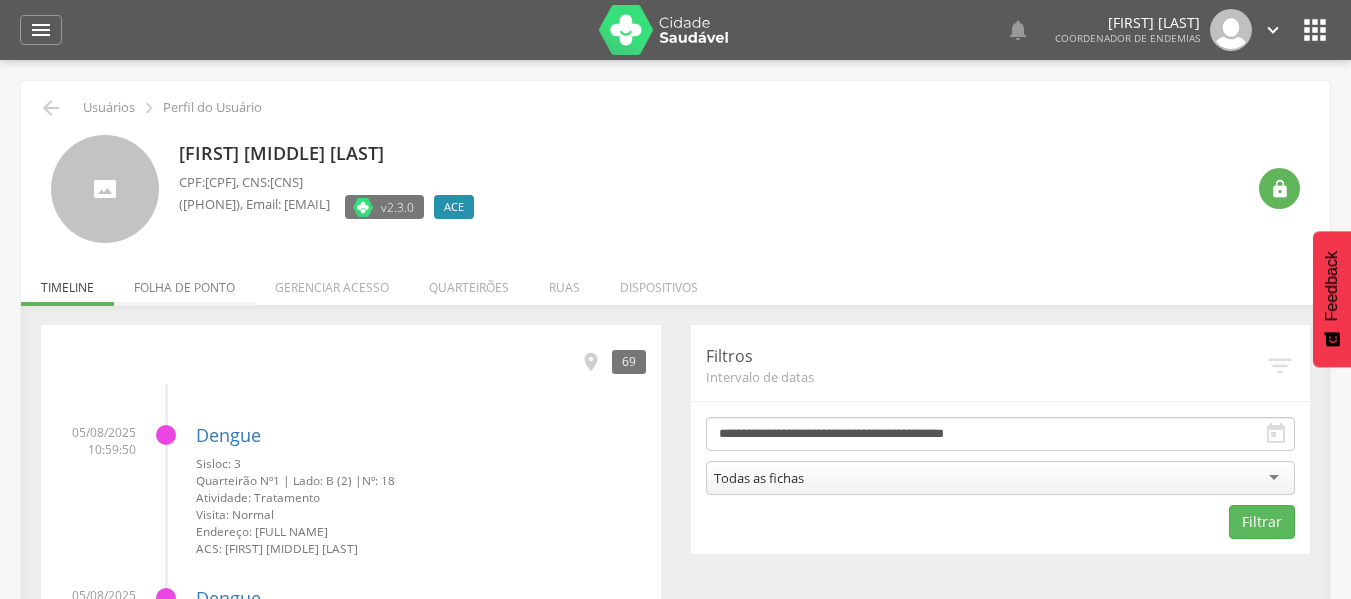 click on "Folha de ponto" at bounding box center [184, 282] 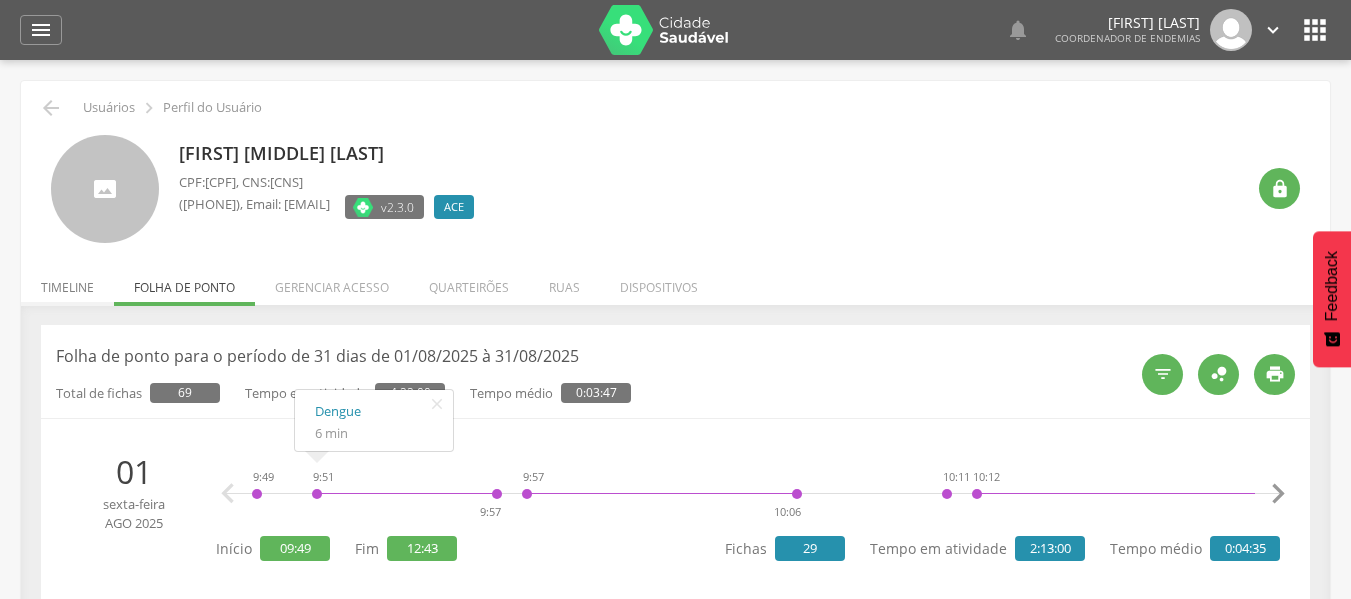 click on "Timeline" at bounding box center (67, 282) 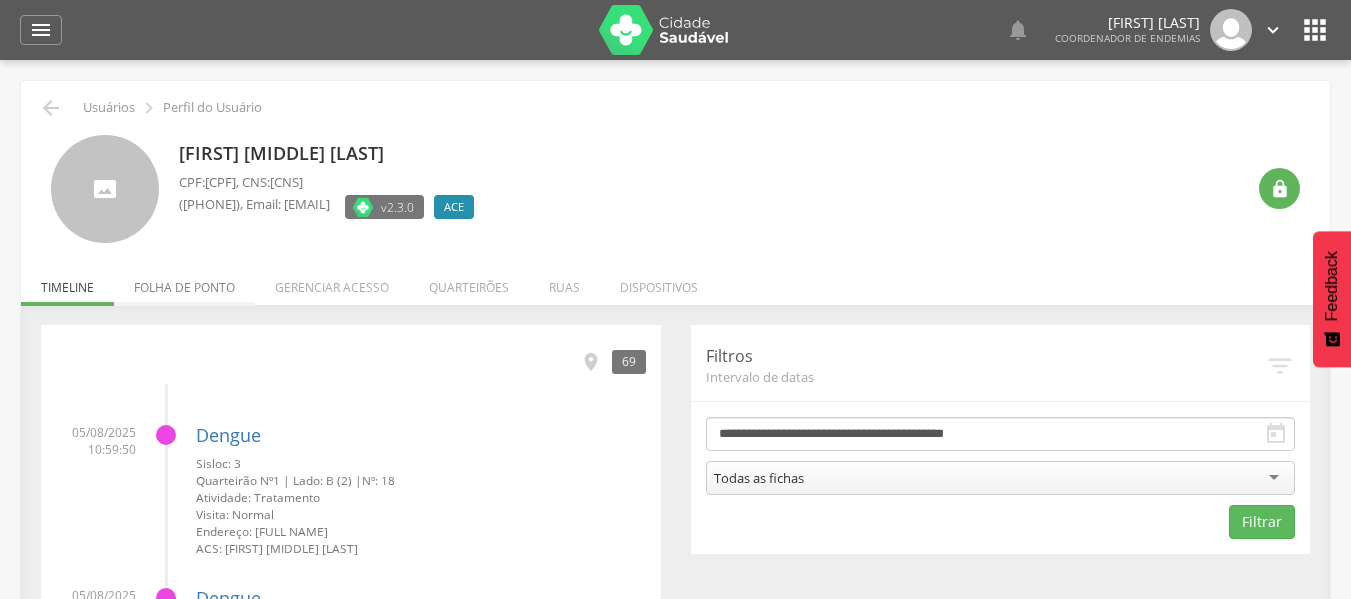 click on "Folha de ponto" at bounding box center [184, 282] 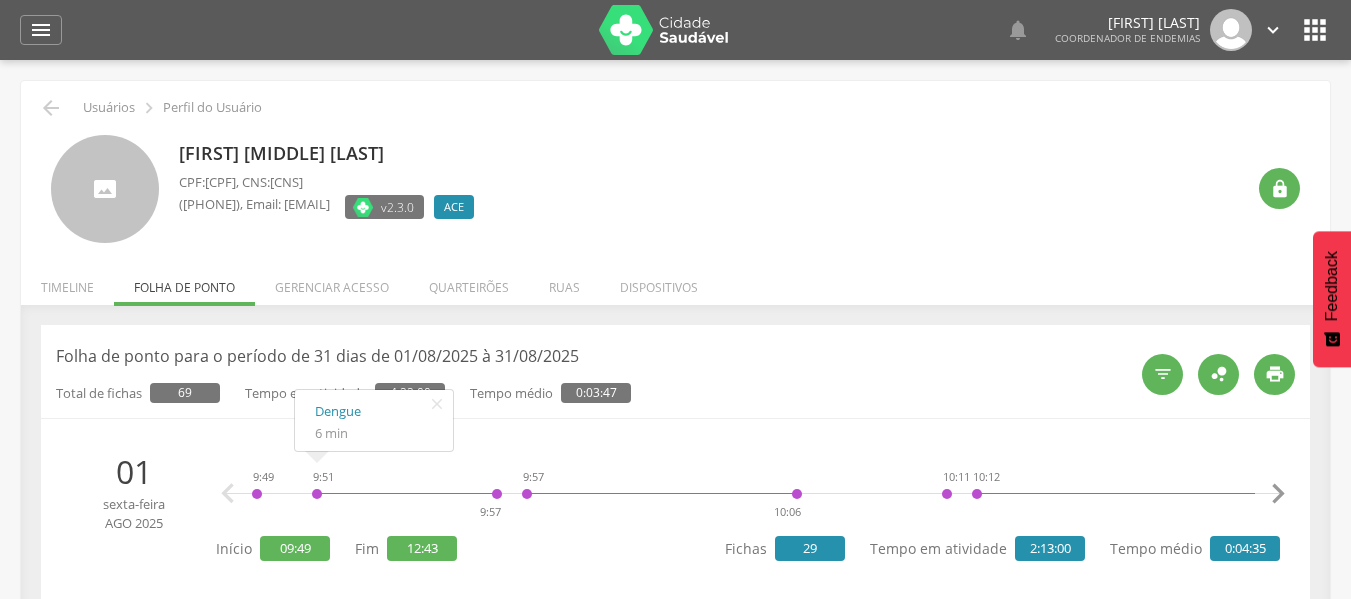 click on "
Usuários

Perfil do Usuário
[FULLNAME]
CPF:  [CPF] , CNS:  [CNS]
([PHONE]) , Email: [EMAIL]
v2.3.0
ACE
Desativado

Início
Produtividade
Timeline
Folha de ponto
Remapeamento
Gerenciar acesso
Quarteirões
Ruas
Tubitos
Dispositivos
UBS
Regulação
Resumo de atividades" at bounding box center [675, 2695] 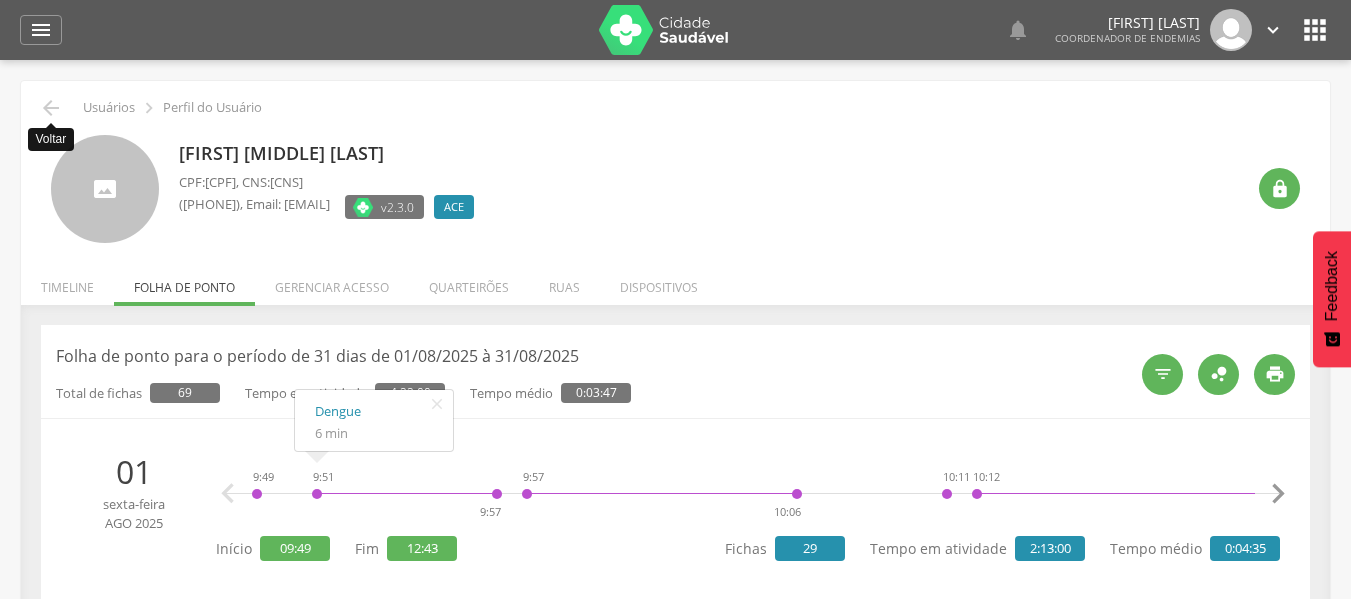 click on "" at bounding box center [51, 108] 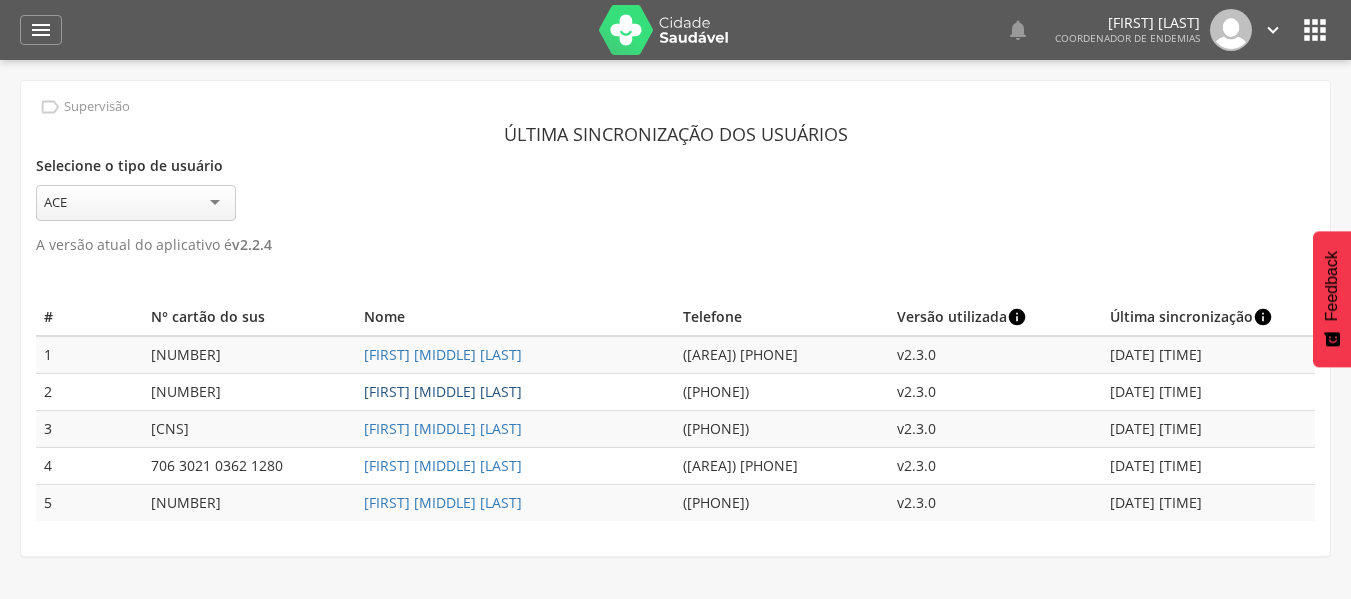 click on "[FIRST] [MIDDLE] [LAST]" at bounding box center [443, 391] 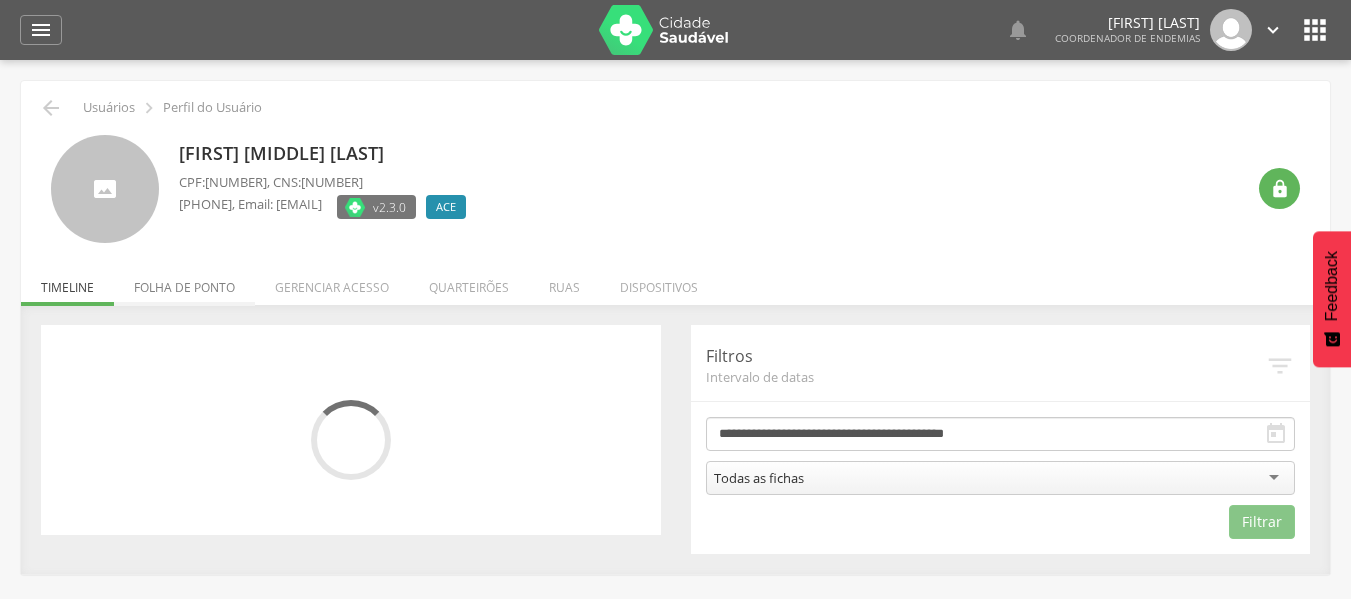 click on "Folha de ponto" at bounding box center [184, 282] 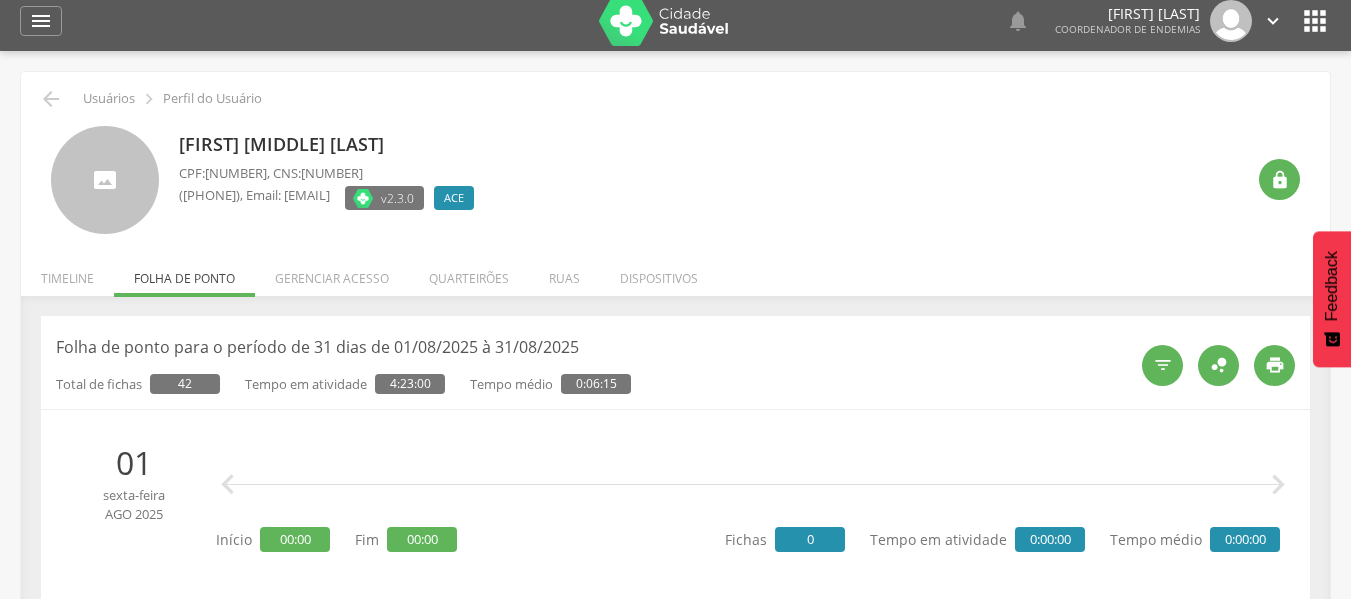 scroll, scrollTop: 0, scrollLeft: 0, axis: both 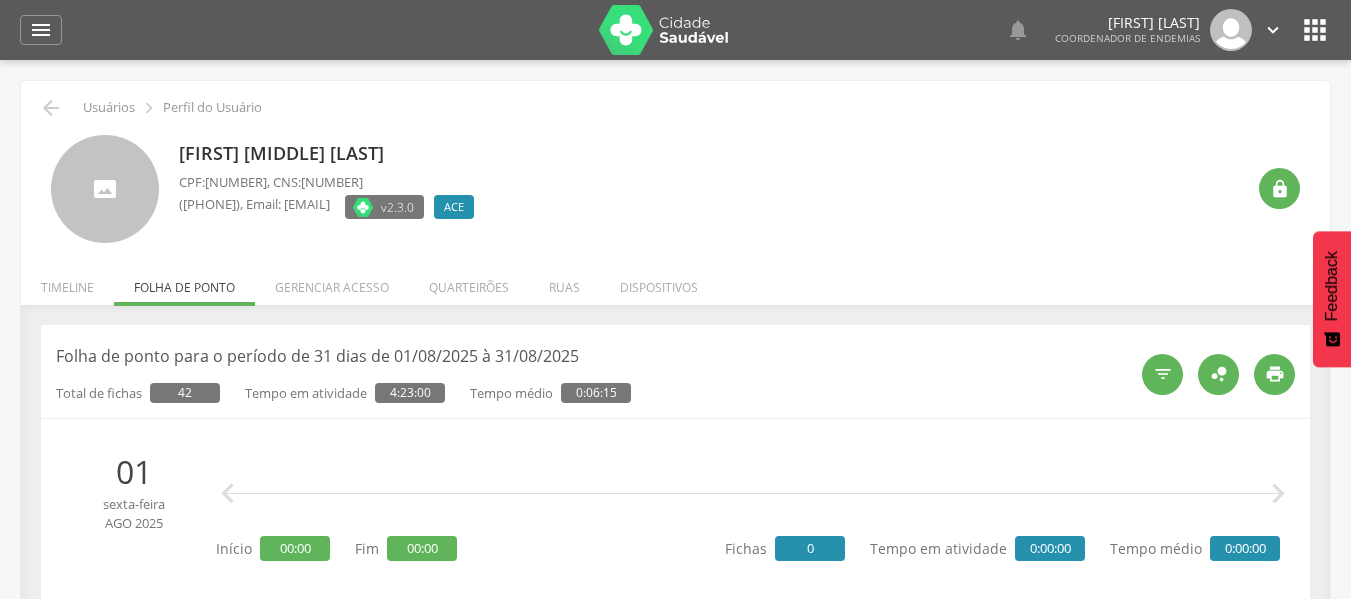 click on "
Usuários

Perfil do Usuário" at bounding box center (675, 108) 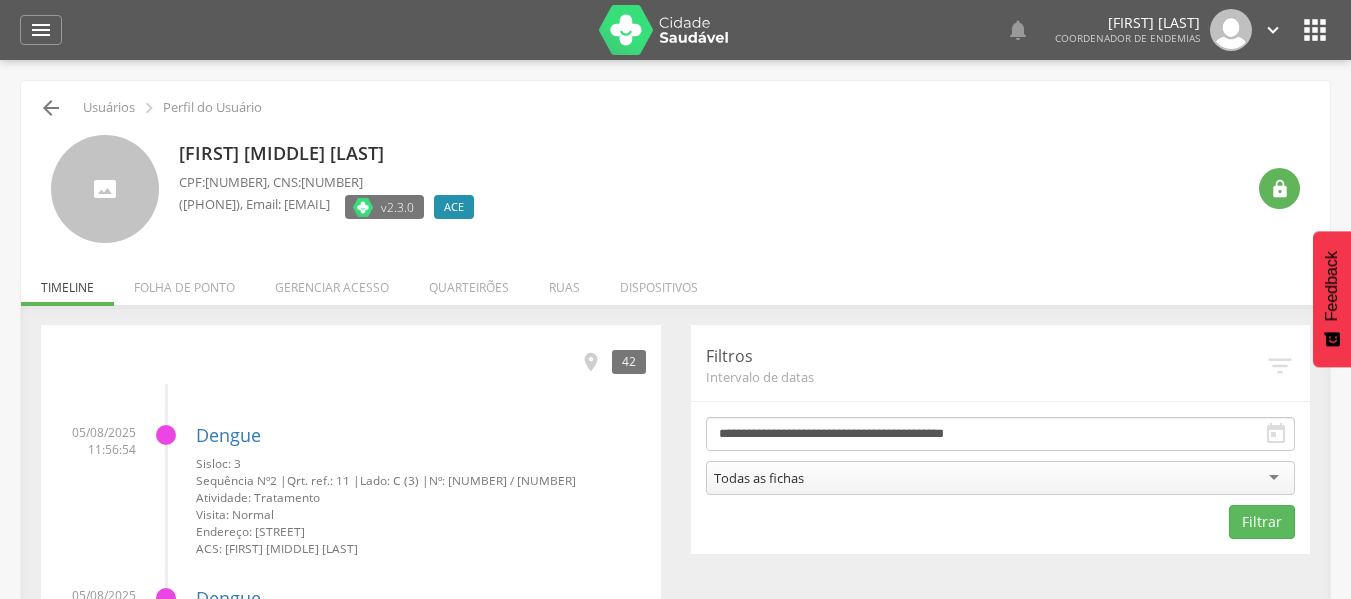 drag, startPoint x: 31, startPoint y: 98, endPoint x: 44, endPoint y: 109, distance: 17.029387 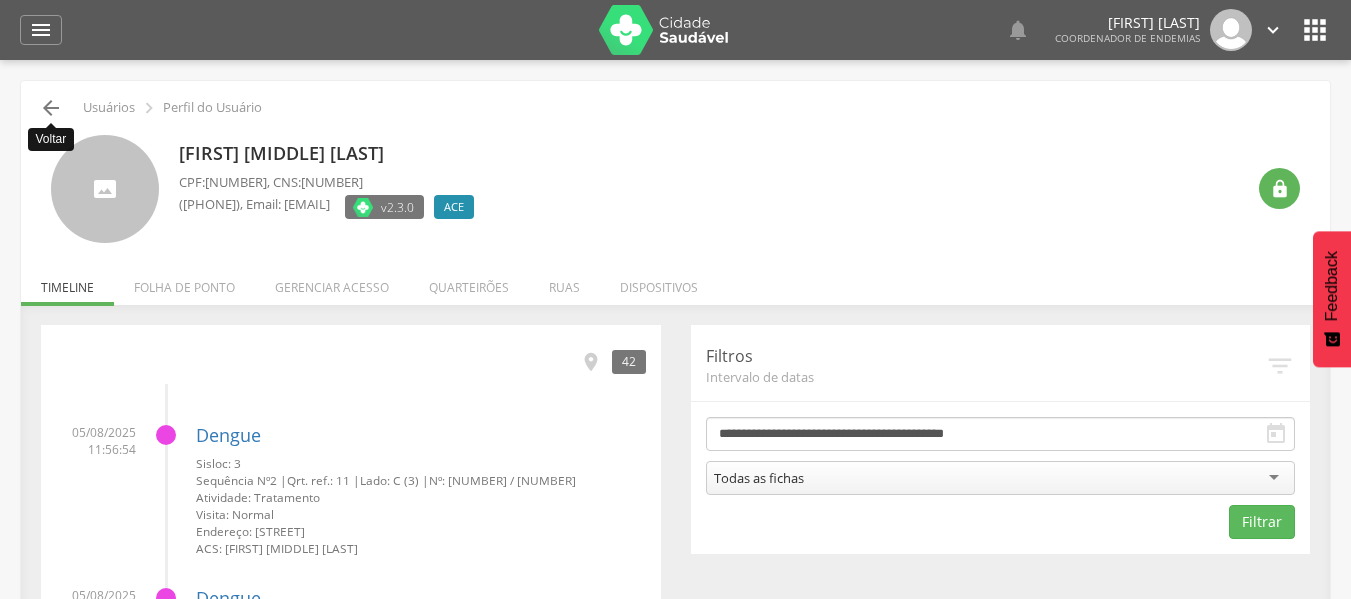 click on "" at bounding box center (51, 108) 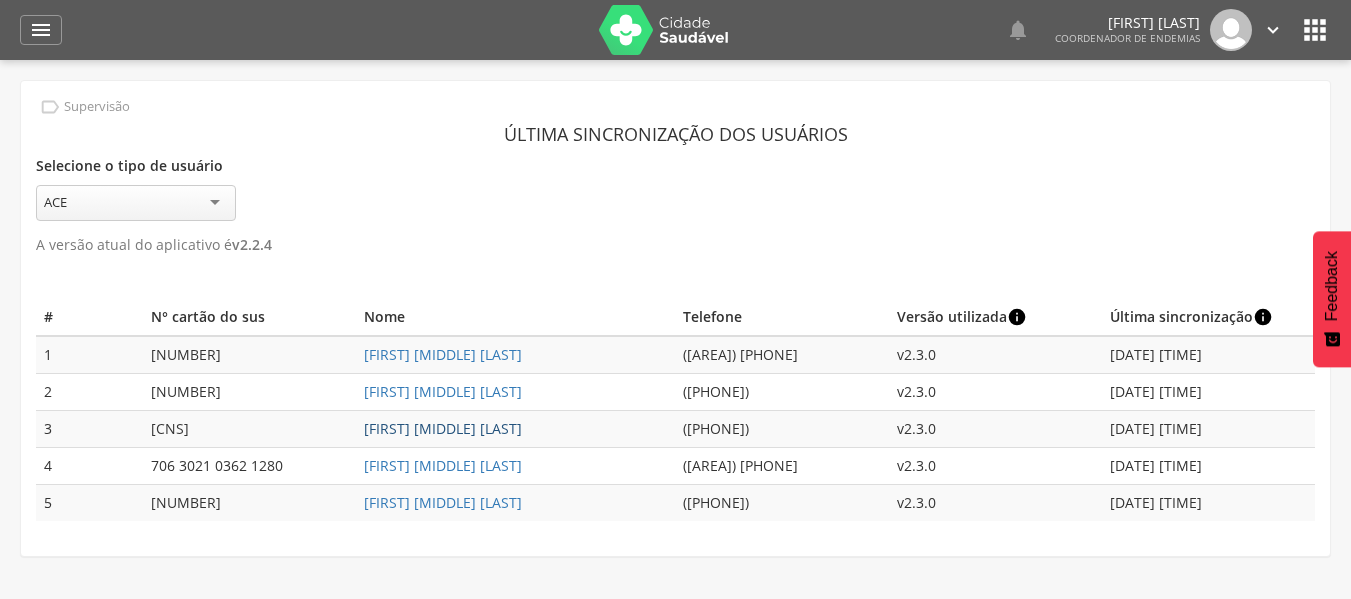 click on "[FIRST] [MIDDLE] [LAST]" at bounding box center (443, 428) 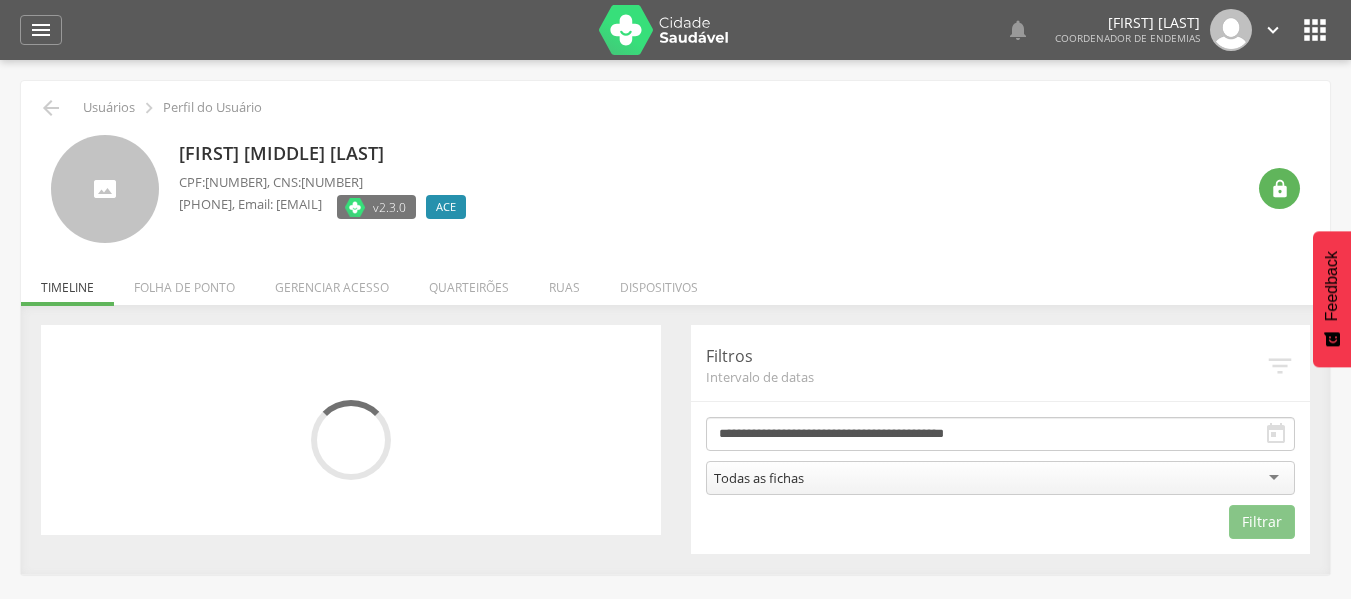 drag, startPoint x: 414, startPoint y: 438, endPoint x: 265, endPoint y: 473, distance: 153.05554 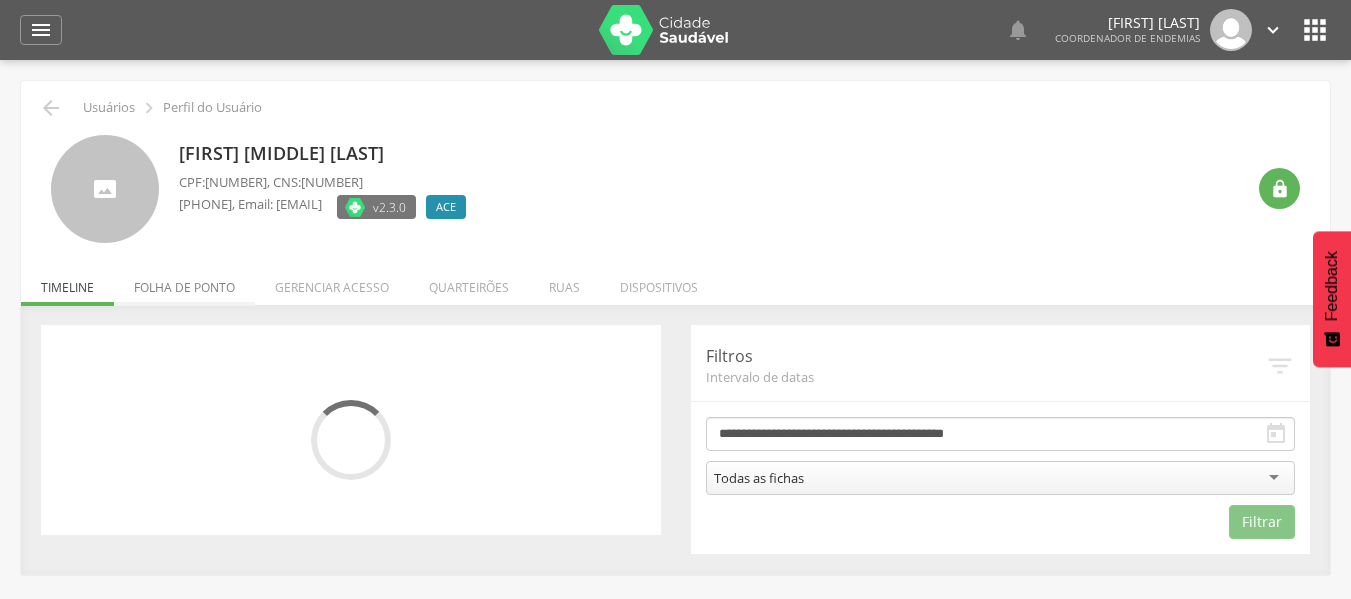 click on "Folha de ponto" at bounding box center (184, 282) 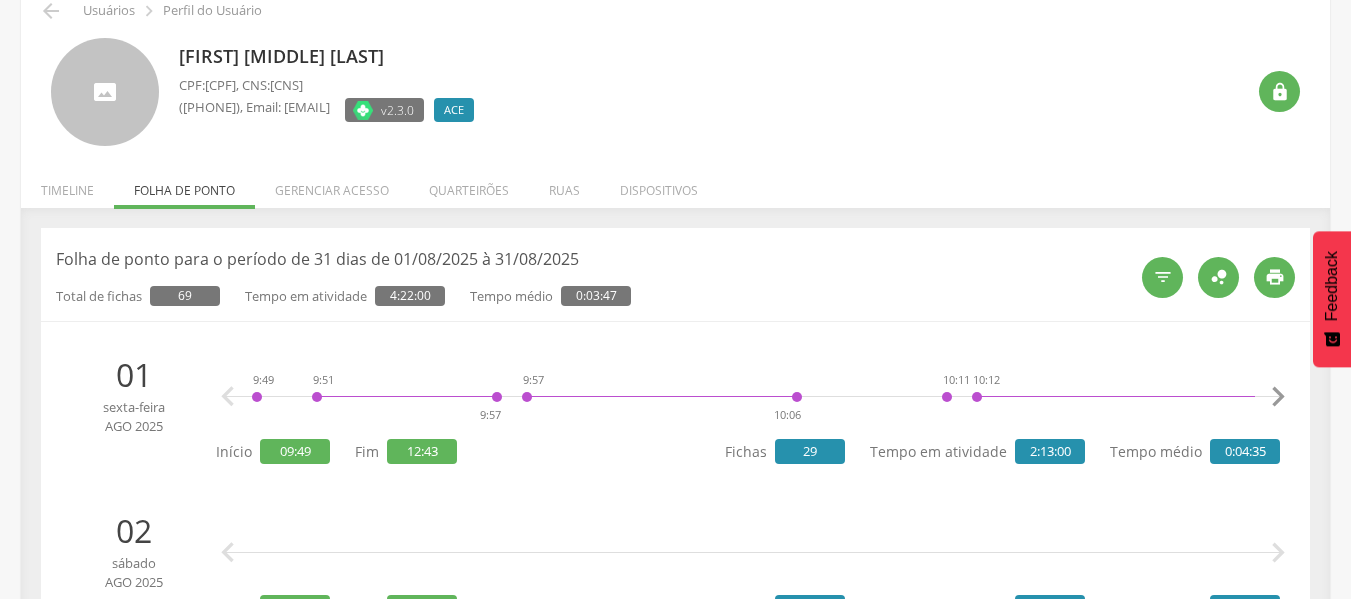 scroll, scrollTop: 0, scrollLeft: 0, axis: both 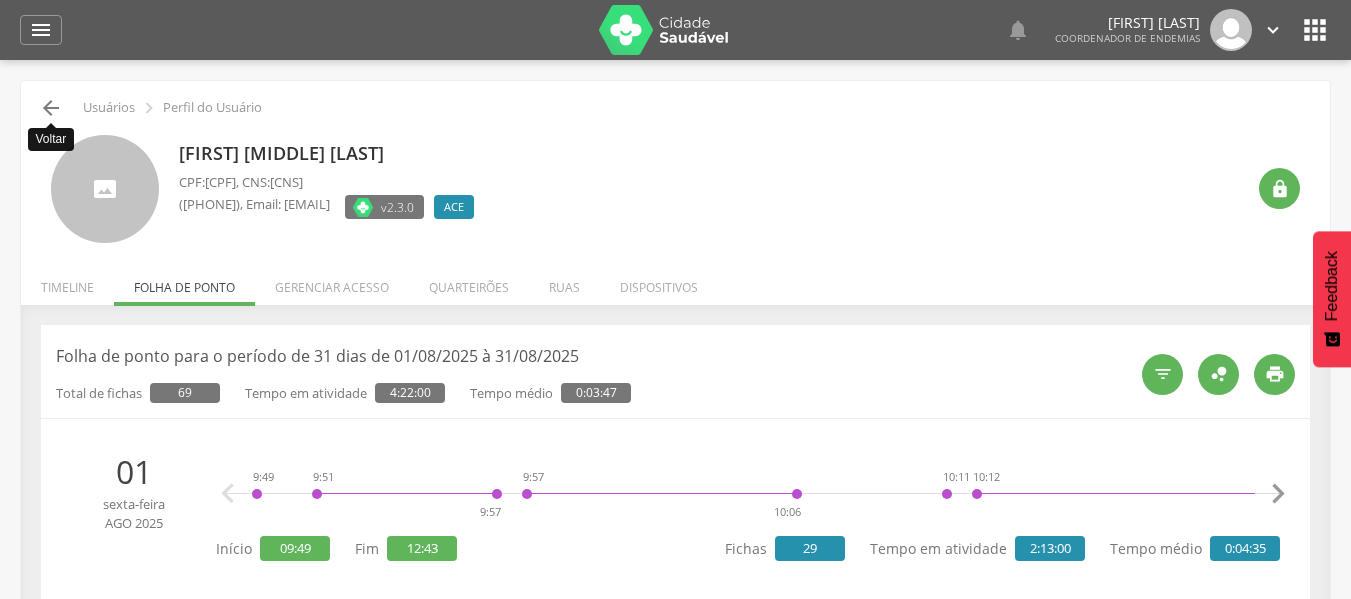 click on "" at bounding box center [51, 108] 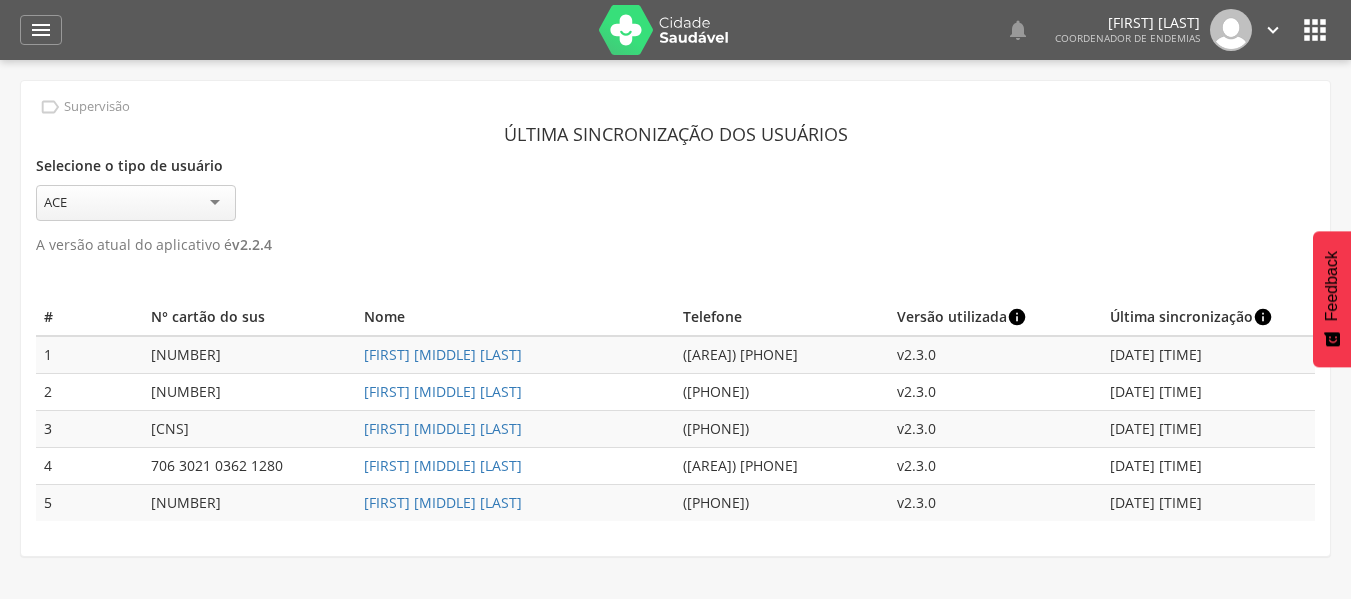 click on "[FIRST] [MIDDLE] [LAST]" at bounding box center (516, 392) 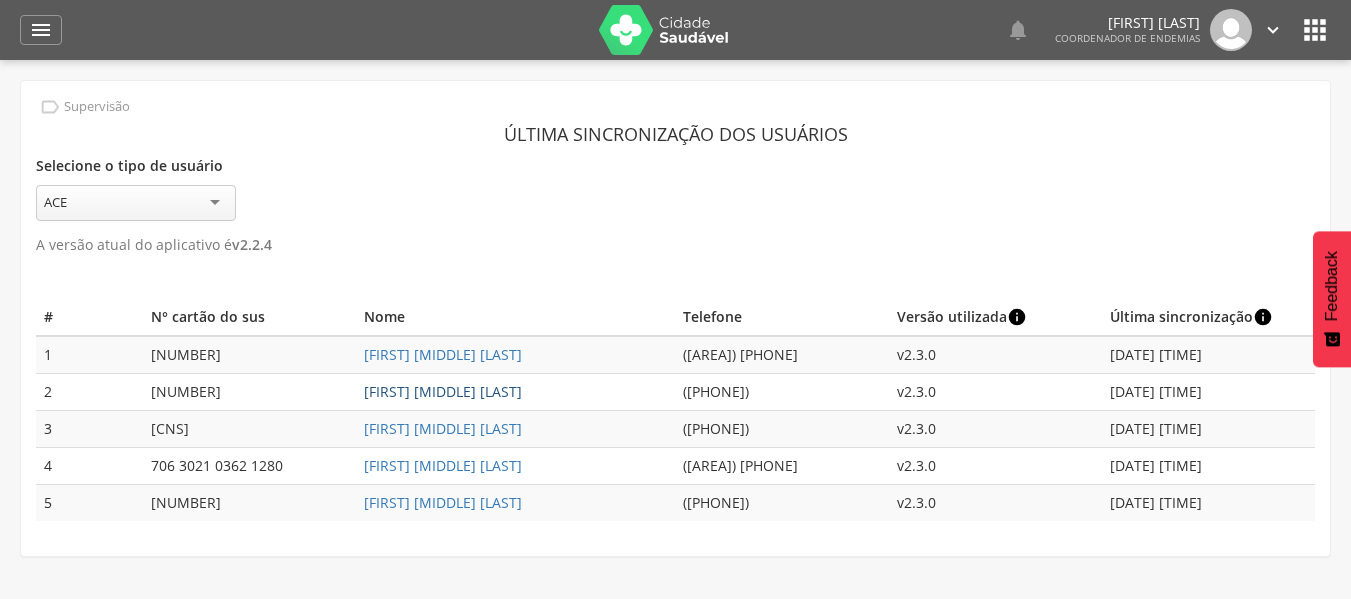click on "[FIRST] [MIDDLE] [LAST]" at bounding box center (443, 391) 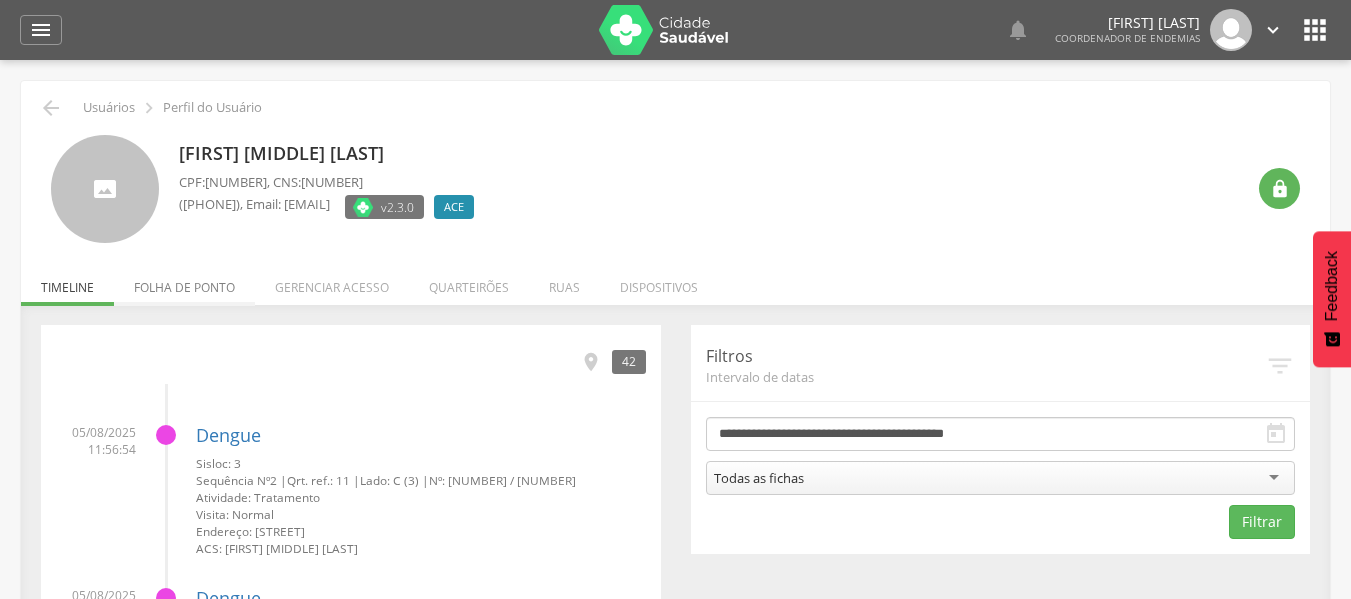click on "Folha de ponto" at bounding box center [184, 282] 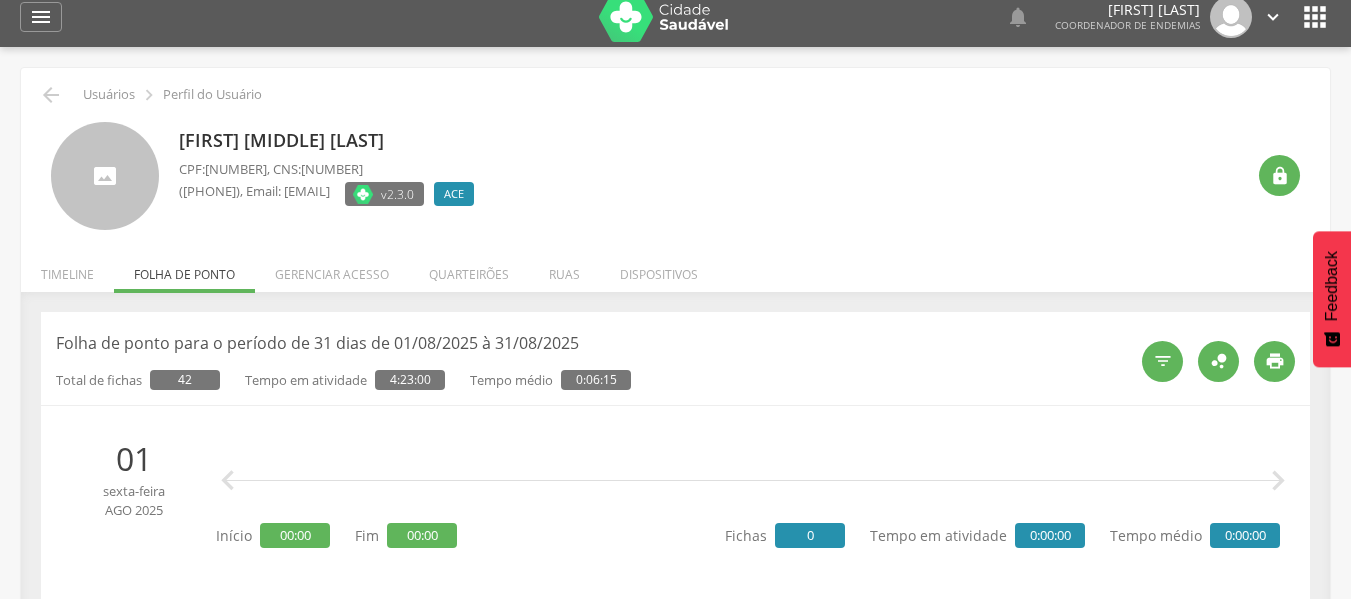 scroll, scrollTop: 100, scrollLeft: 0, axis: vertical 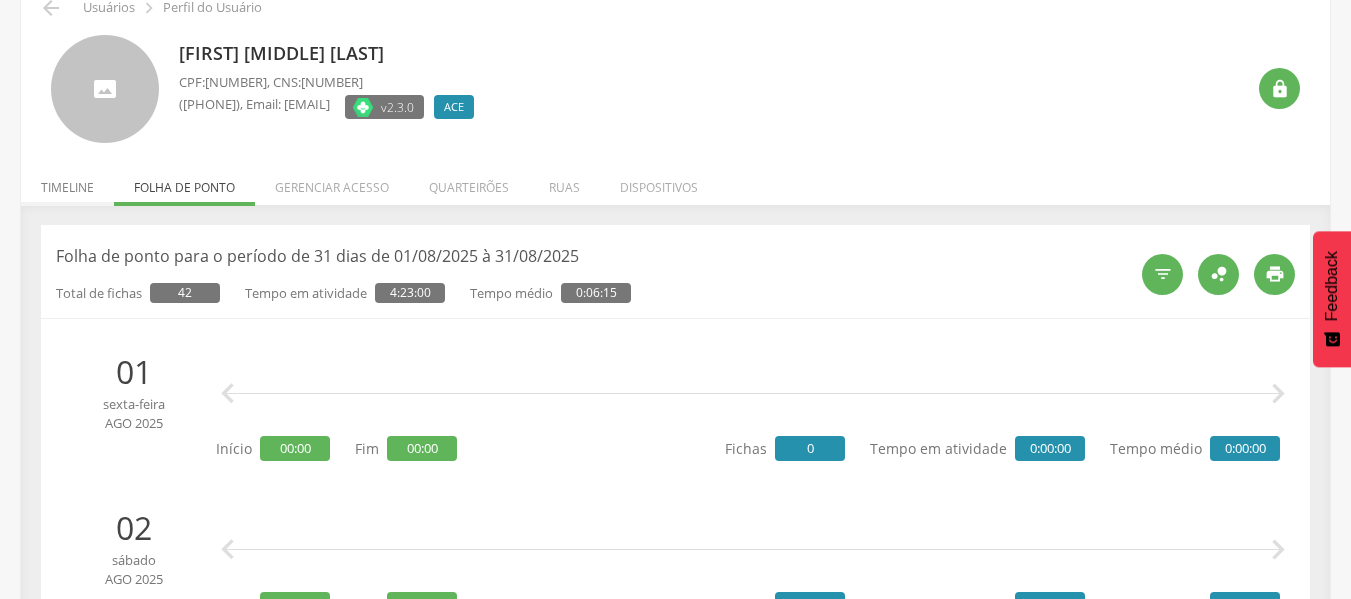 click on "Timeline" at bounding box center [67, 182] 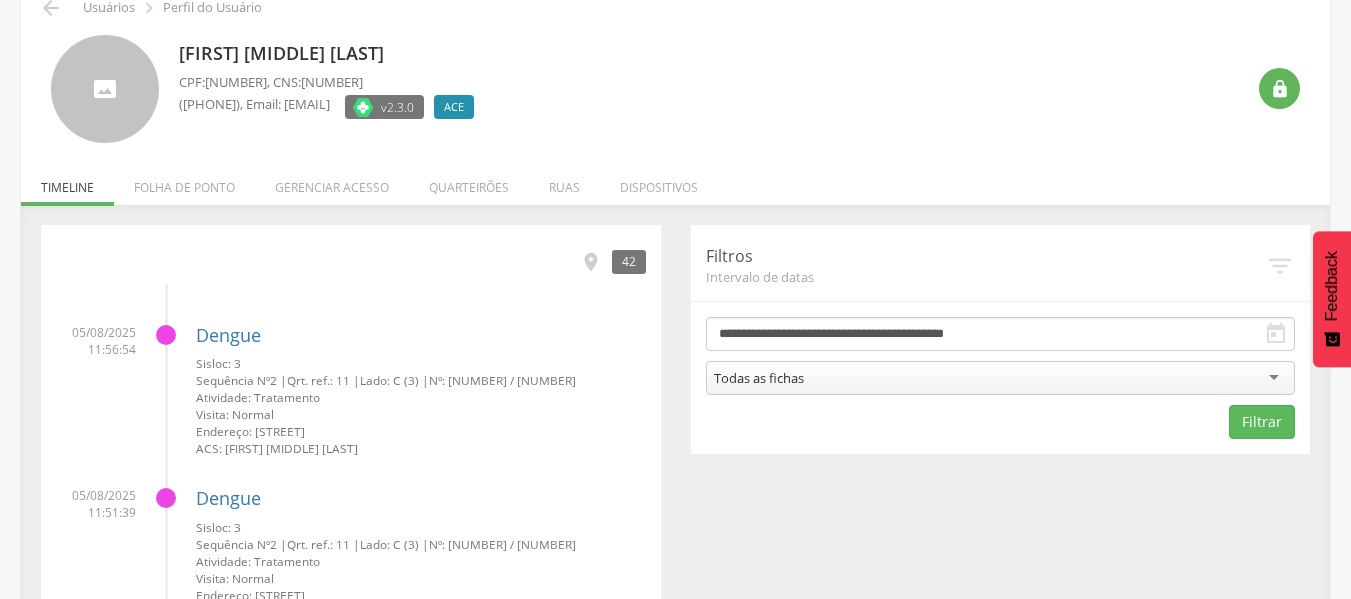 scroll, scrollTop: 0, scrollLeft: 0, axis: both 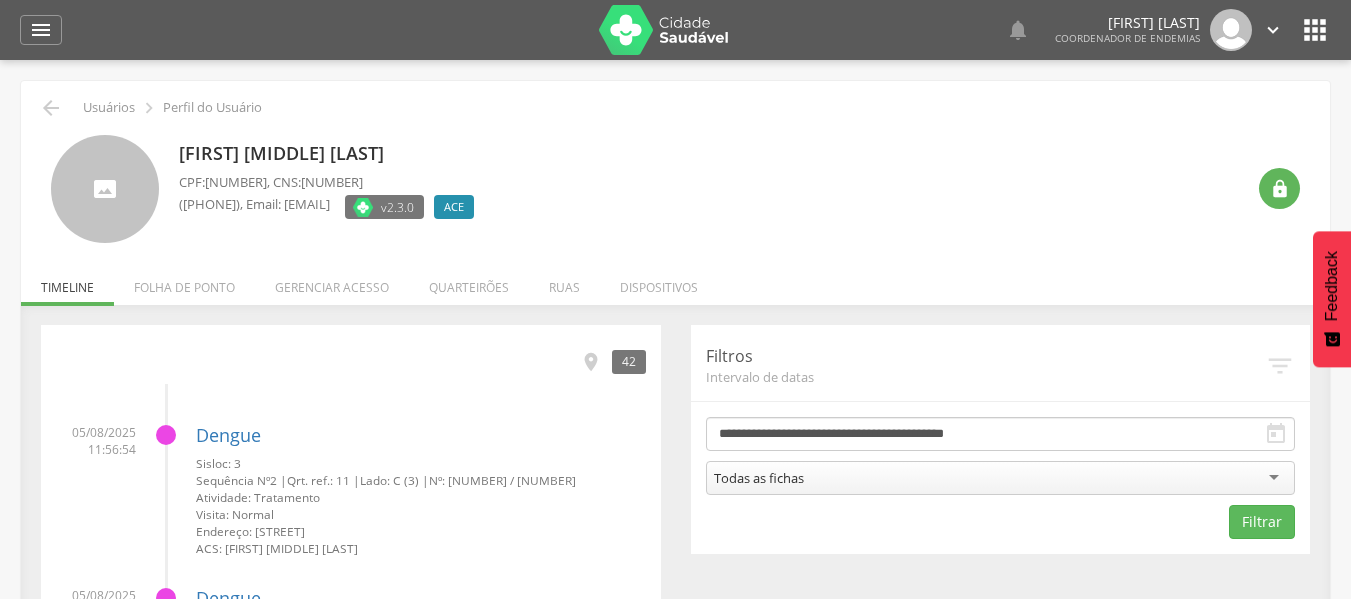 click on "
Usuários

Perfil do Usuário" at bounding box center (675, 108) 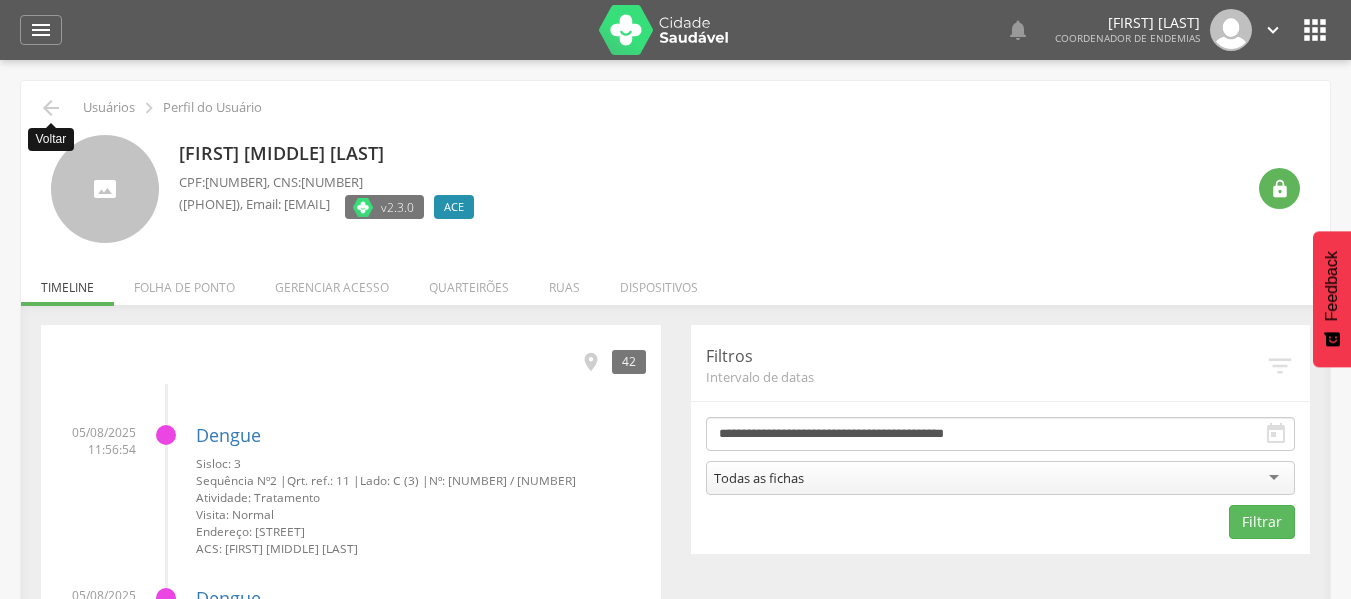 click on "" at bounding box center [51, 108] 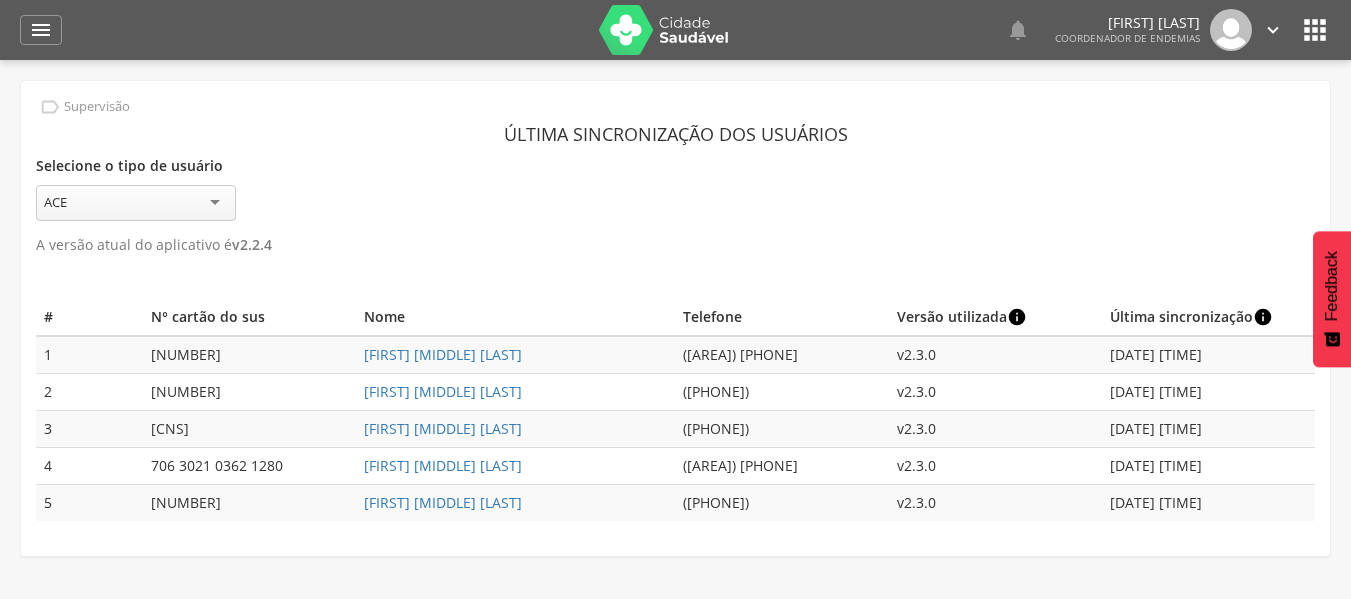 click on "[FIRST] [MIDDLE] [LAST]" at bounding box center [516, 466] 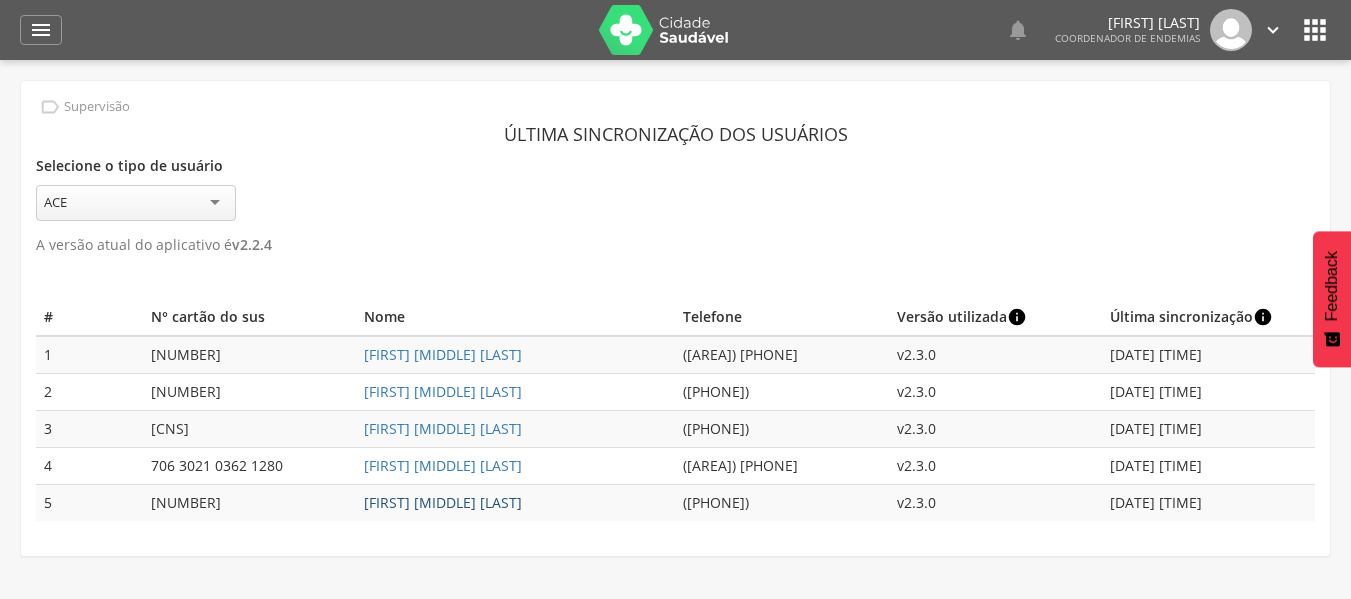click on "[FIRST] [MIDDLE] [LAST]" at bounding box center (443, 502) 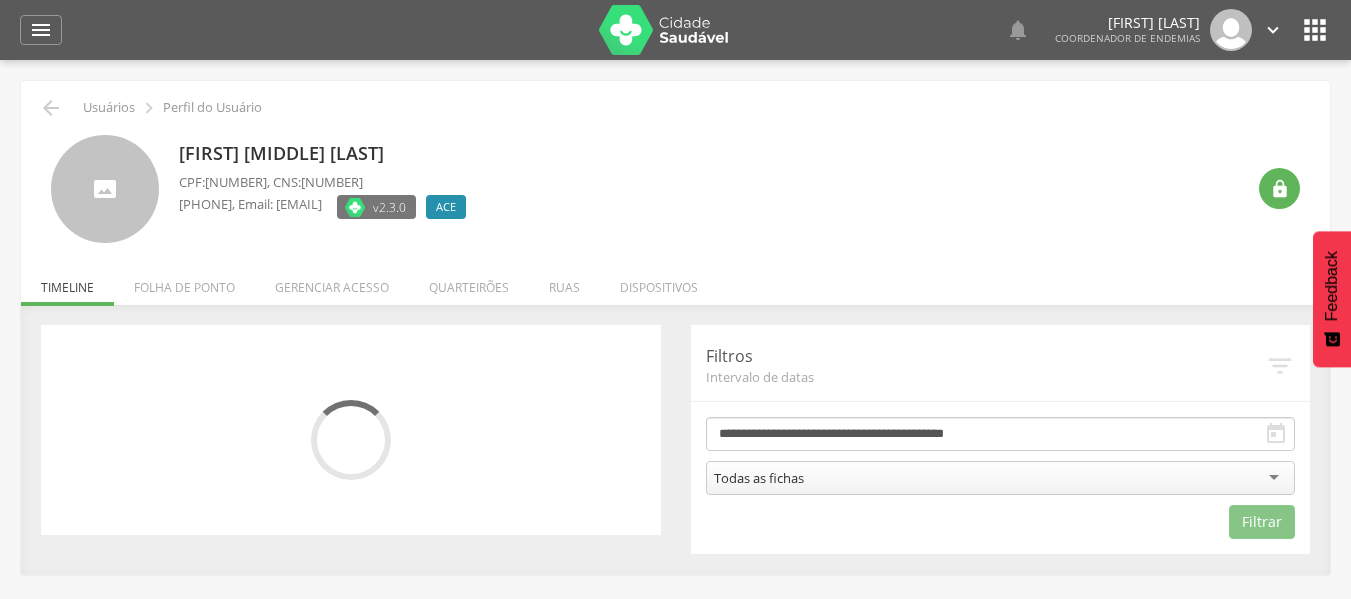 click on "Folha de ponto" at bounding box center [184, 282] 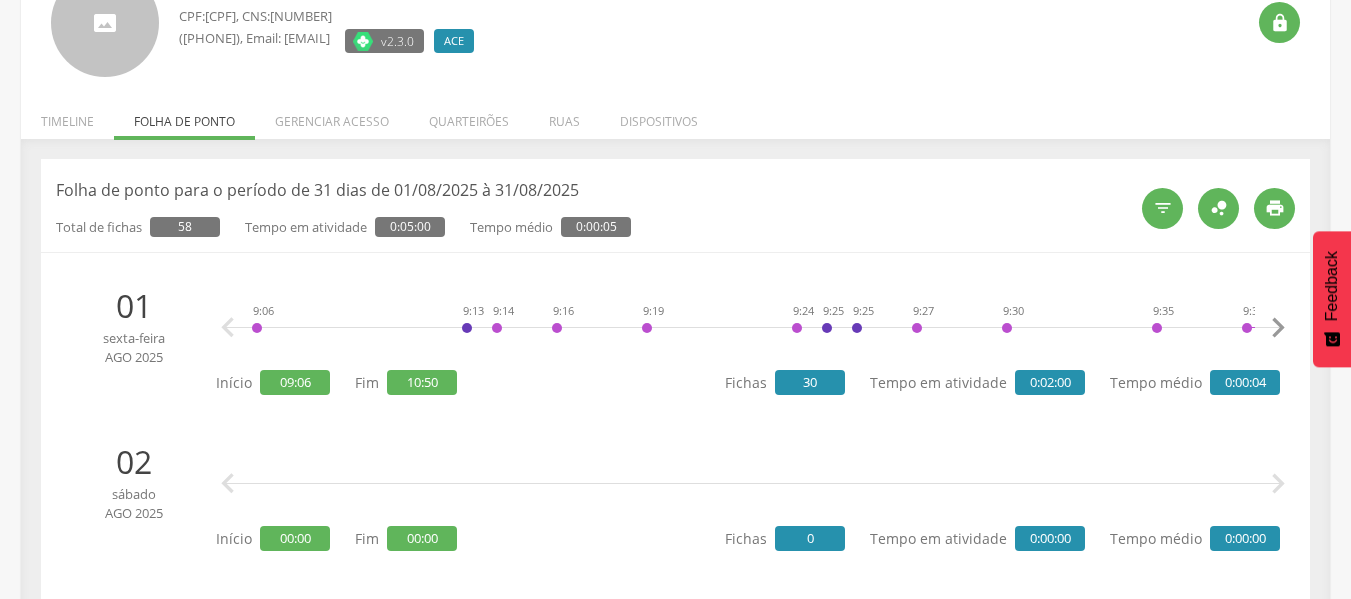 scroll, scrollTop: 0, scrollLeft: 0, axis: both 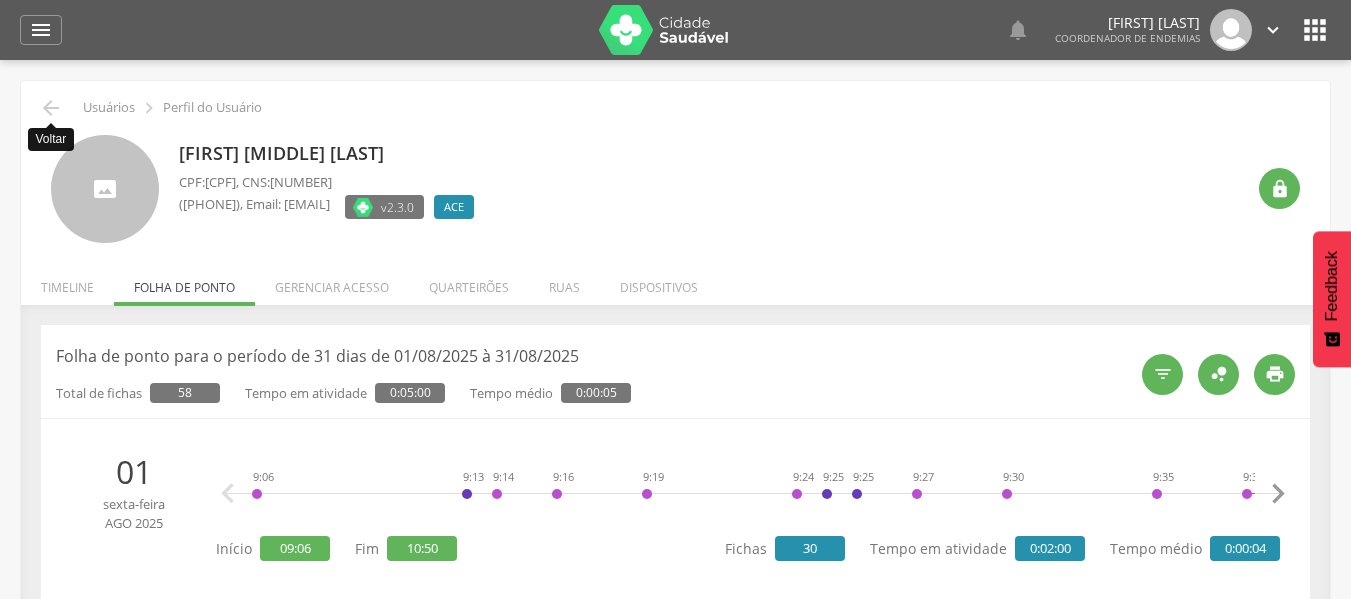 click on "" at bounding box center (51, 108) 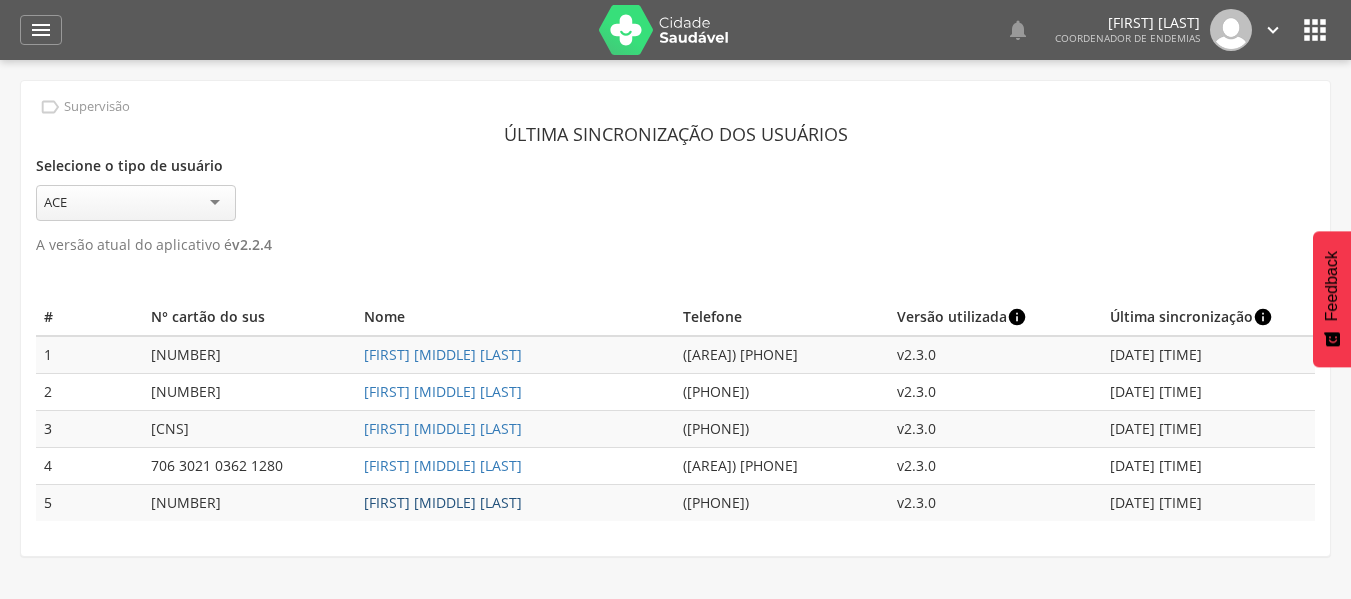 click on "[FIRST] [MIDDLE] [LAST]" at bounding box center [443, 502] 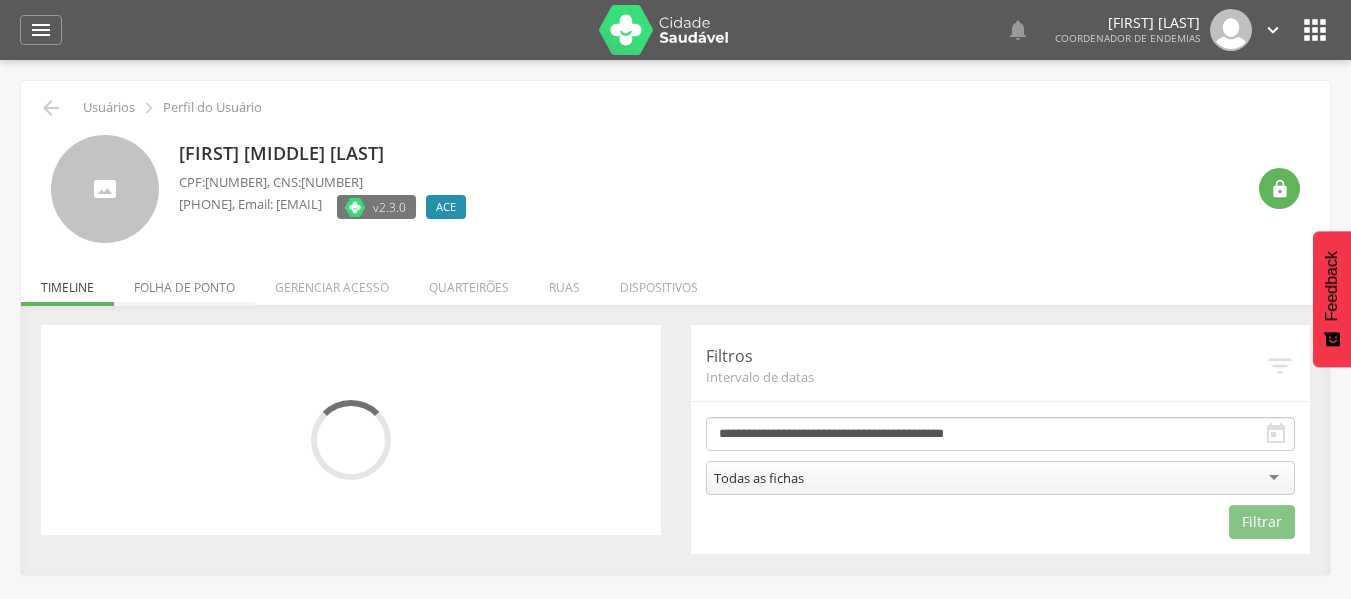 click on "Folha de ponto" at bounding box center [184, 282] 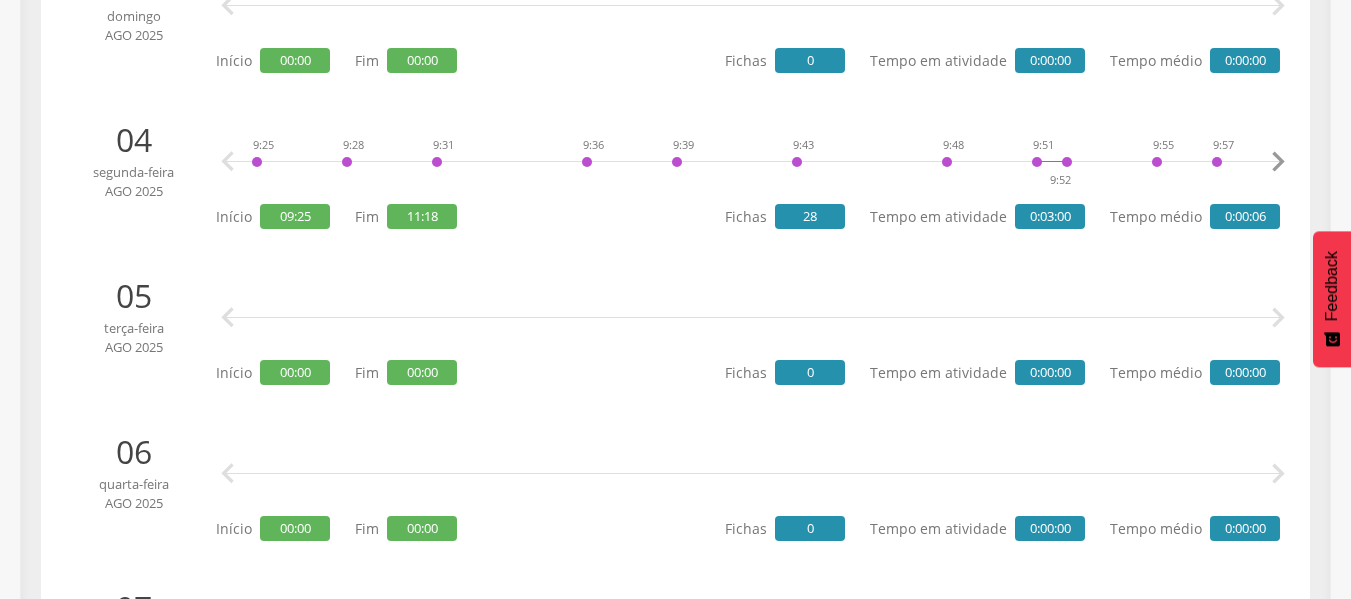 scroll, scrollTop: 100, scrollLeft: 0, axis: vertical 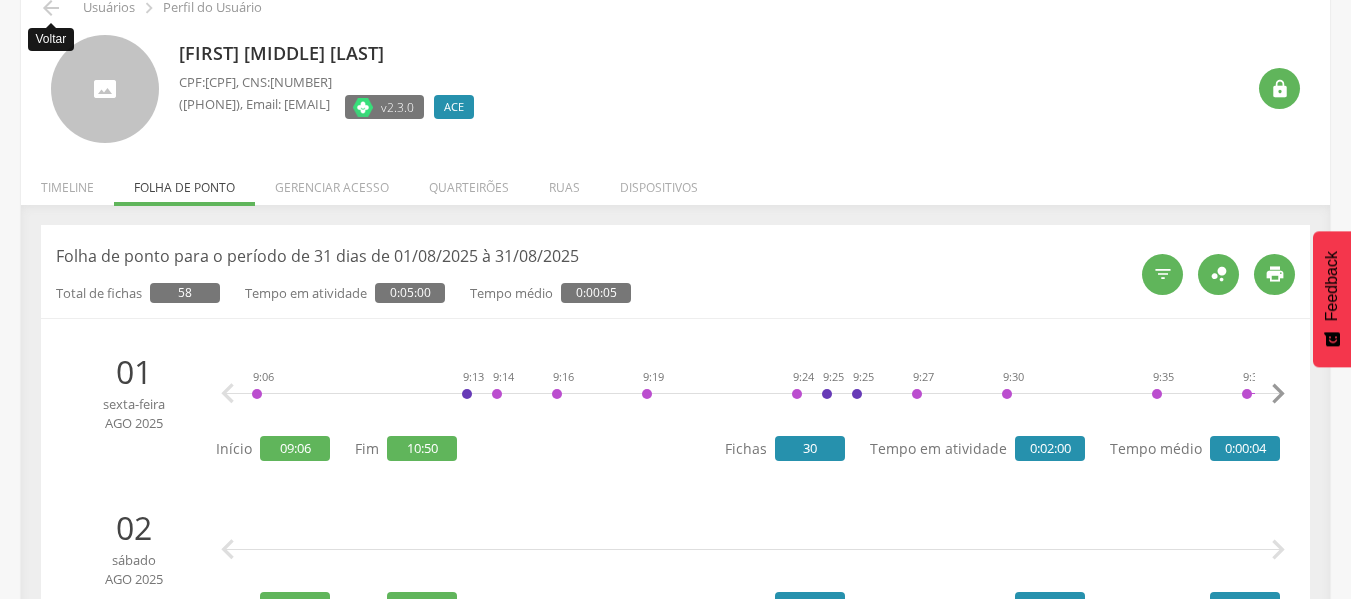 click on " Voltar
Usuários

Perfil do Usuário" at bounding box center (675, 8) 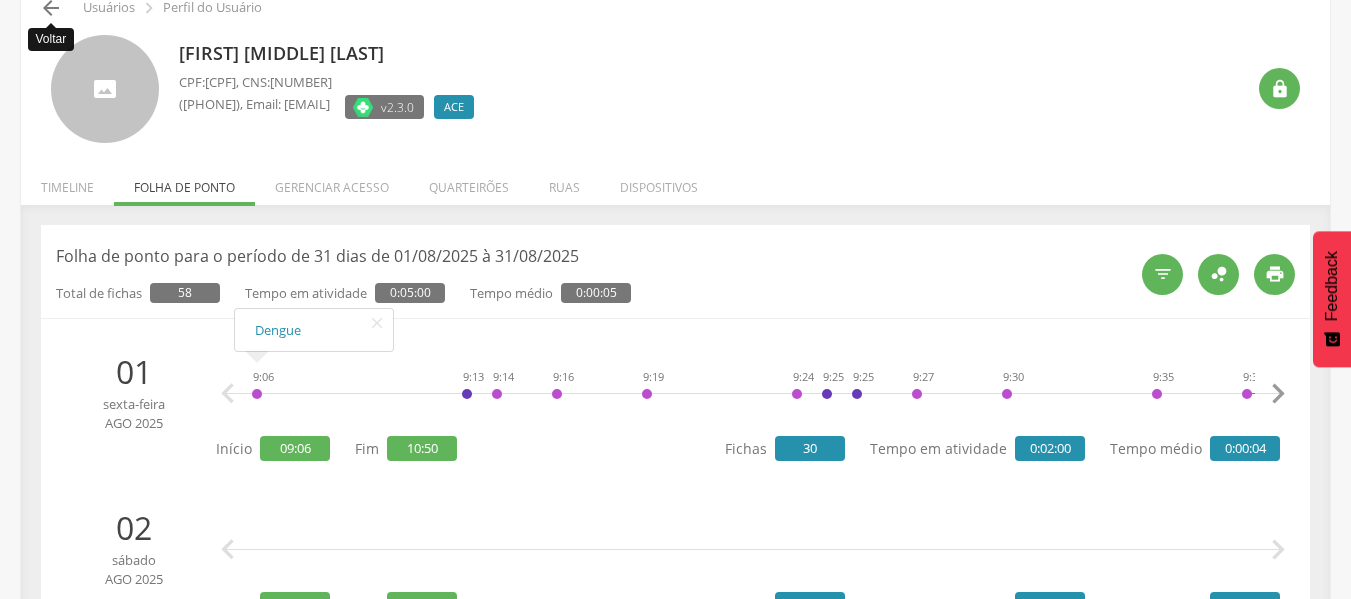 click on "" at bounding box center [51, 8] 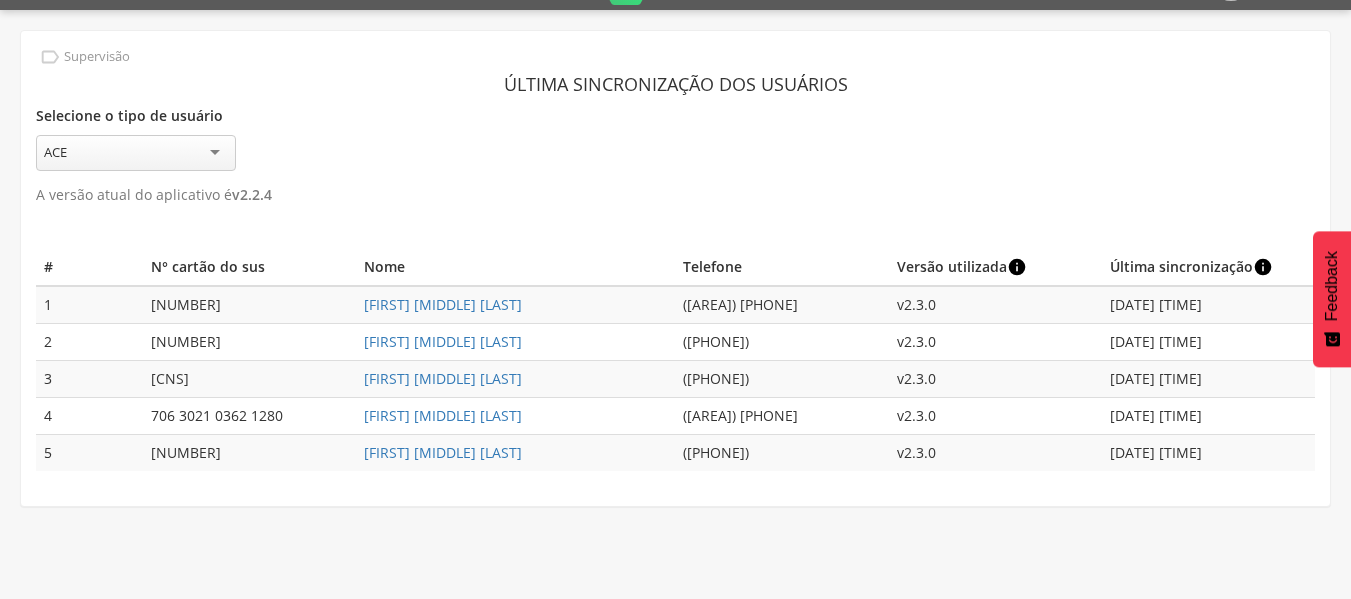 scroll, scrollTop: 60, scrollLeft: 0, axis: vertical 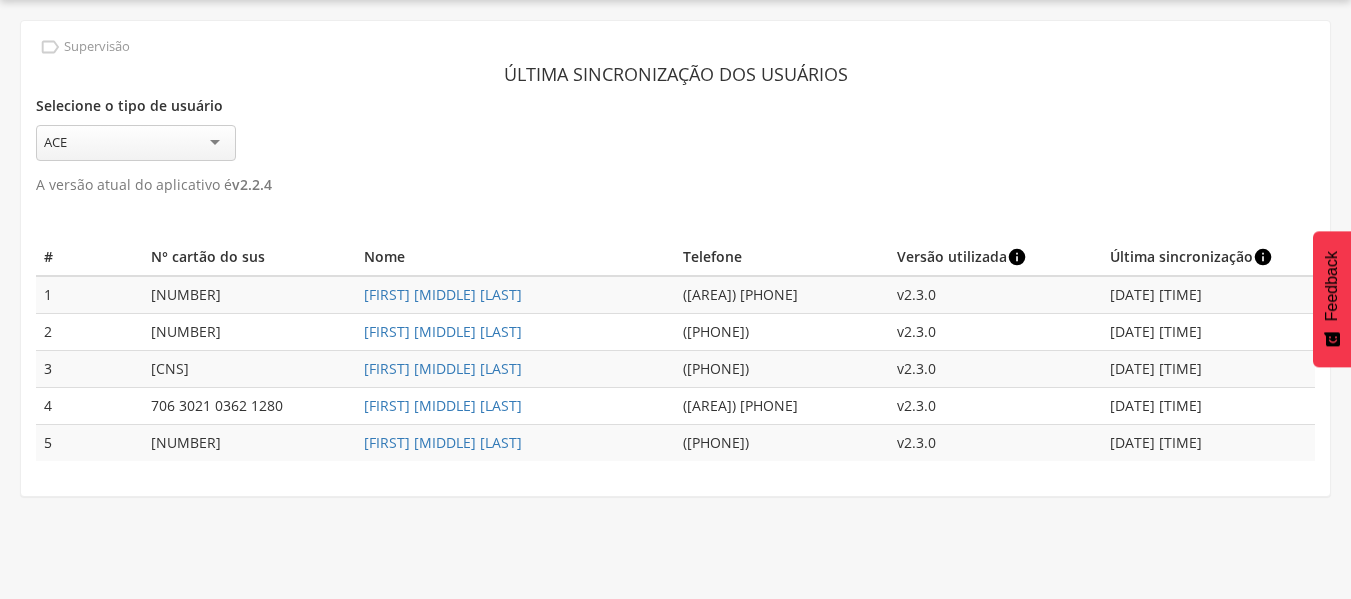 click on "[FIRST] [MIDDLE] [LAST]" at bounding box center [516, 369] 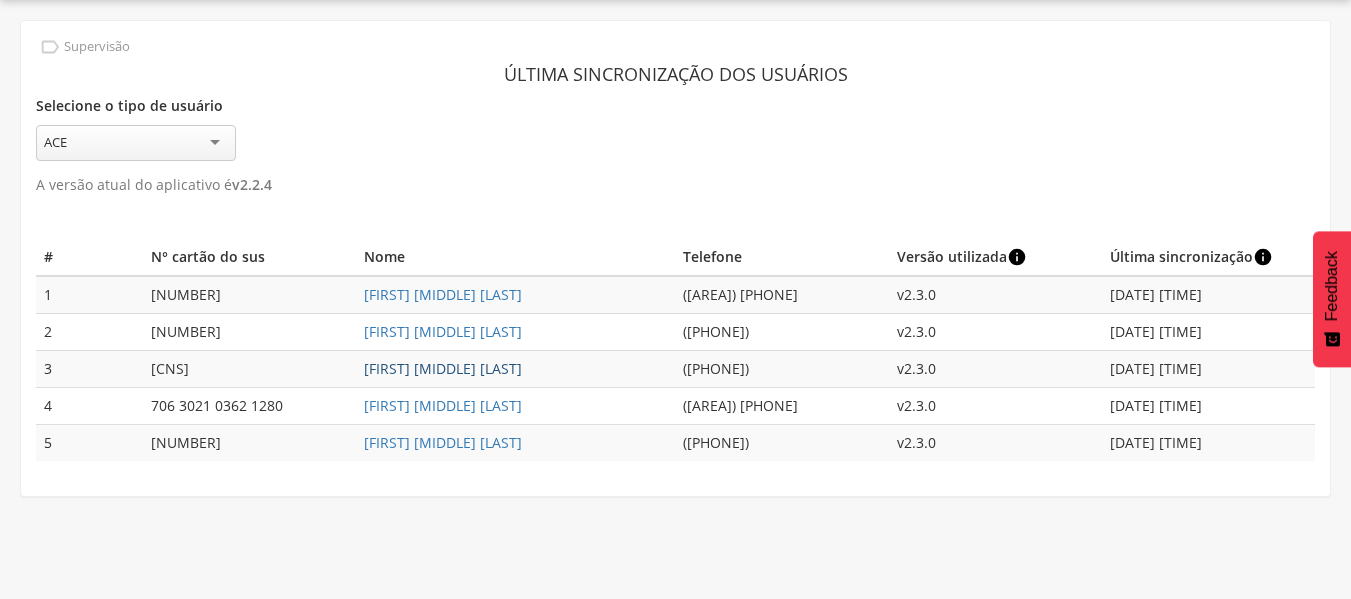 click on "[FIRST] [MIDDLE] [LAST]" at bounding box center (443, 368) 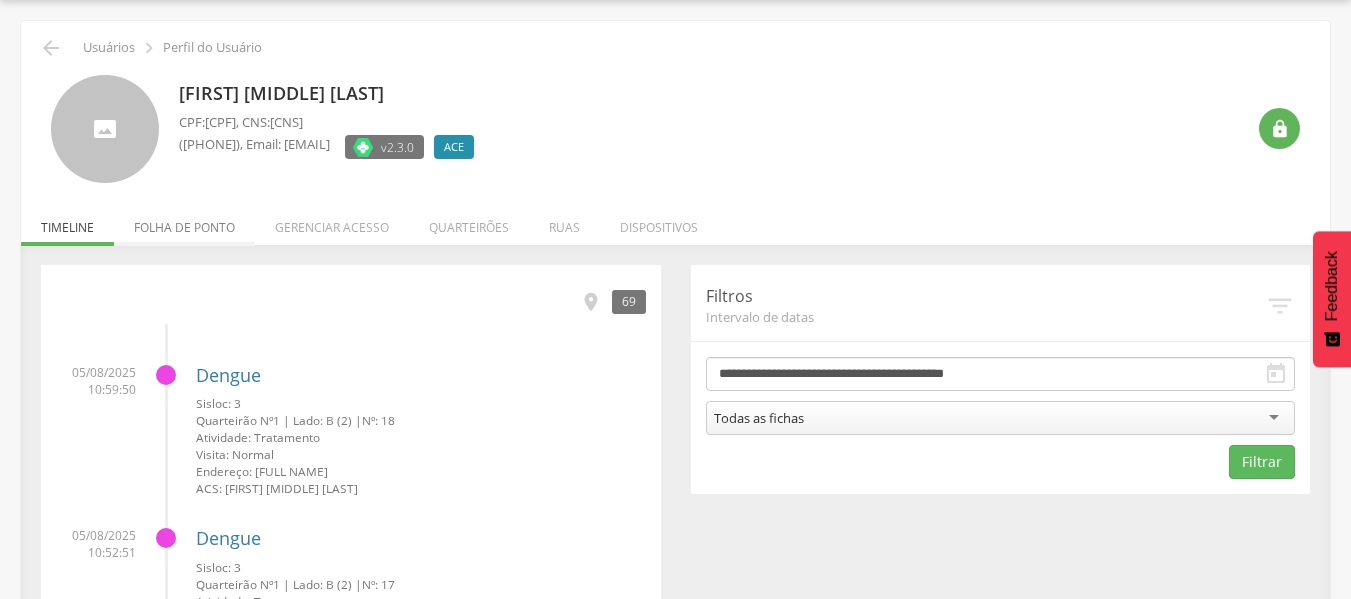 click on "Folha de ponto" at bounding box center (184, 222) 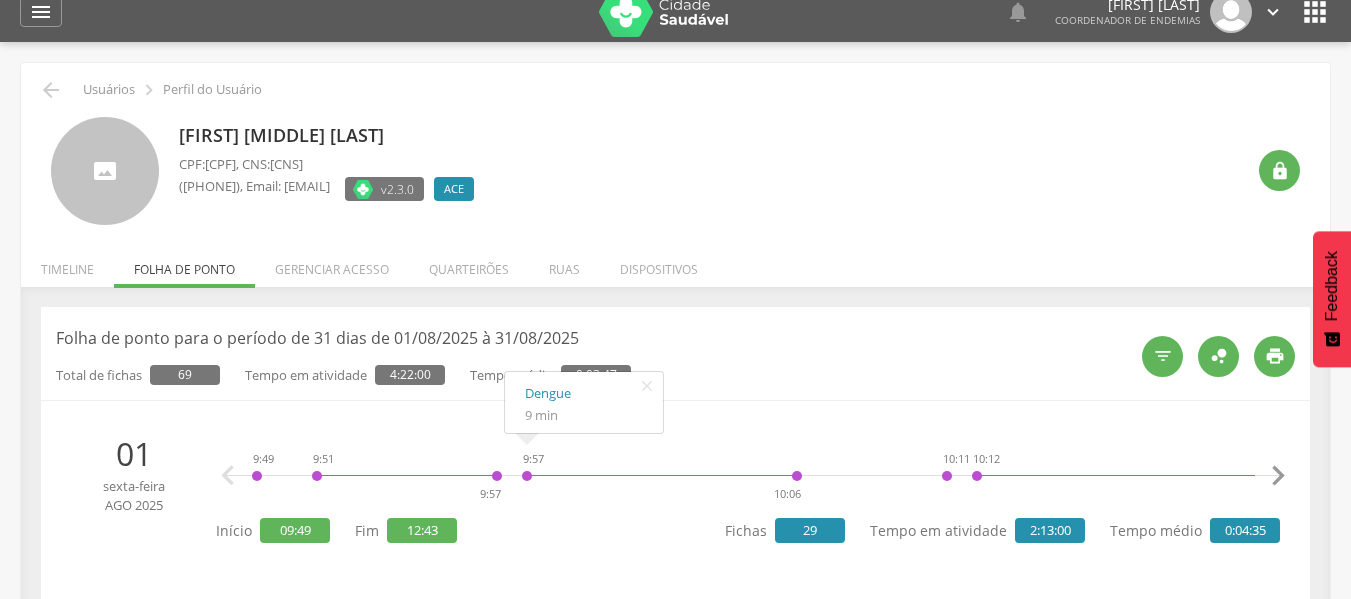 scroll, scrollTop: 0, scrollLeft: 0, axis: both 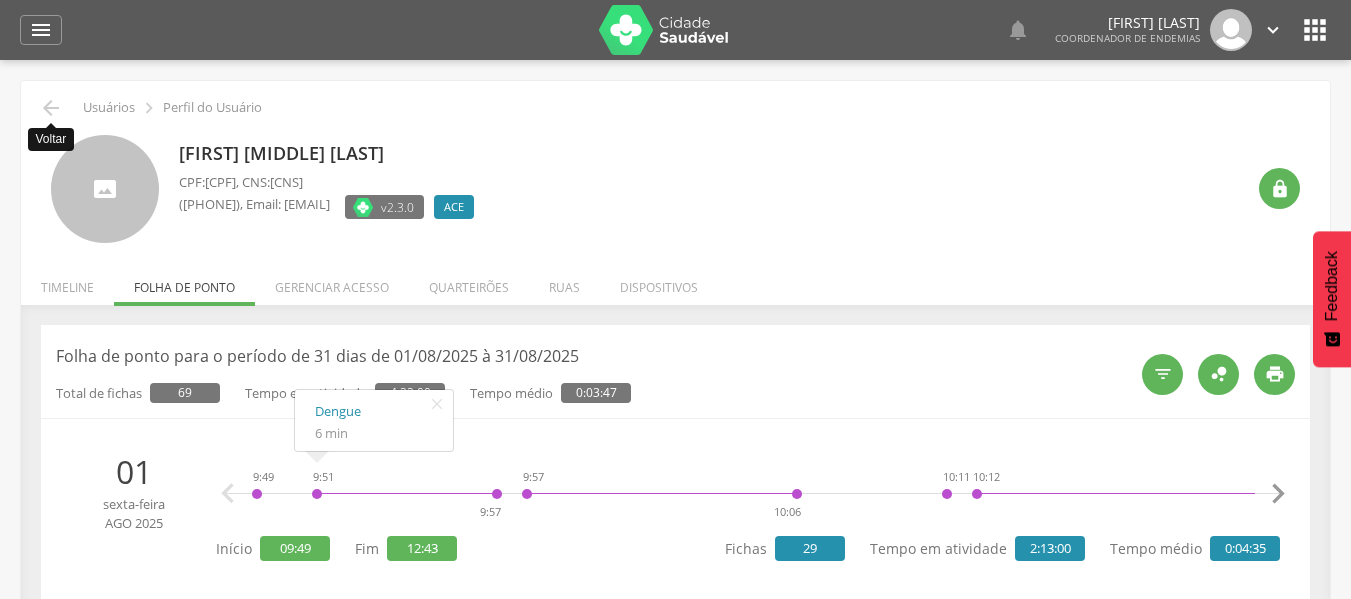 click on "" at bounding box center (51, 108) 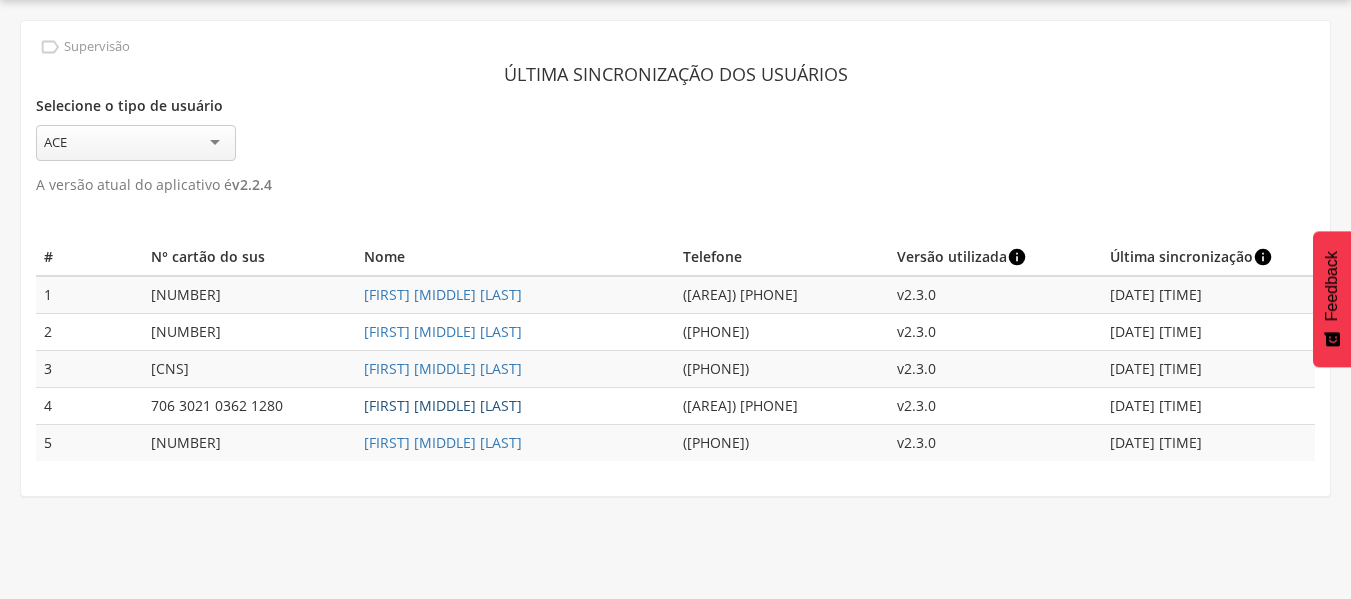 click on "[FIRST] [MIDDLE] [LAST]" at bounding box center [443, 405] 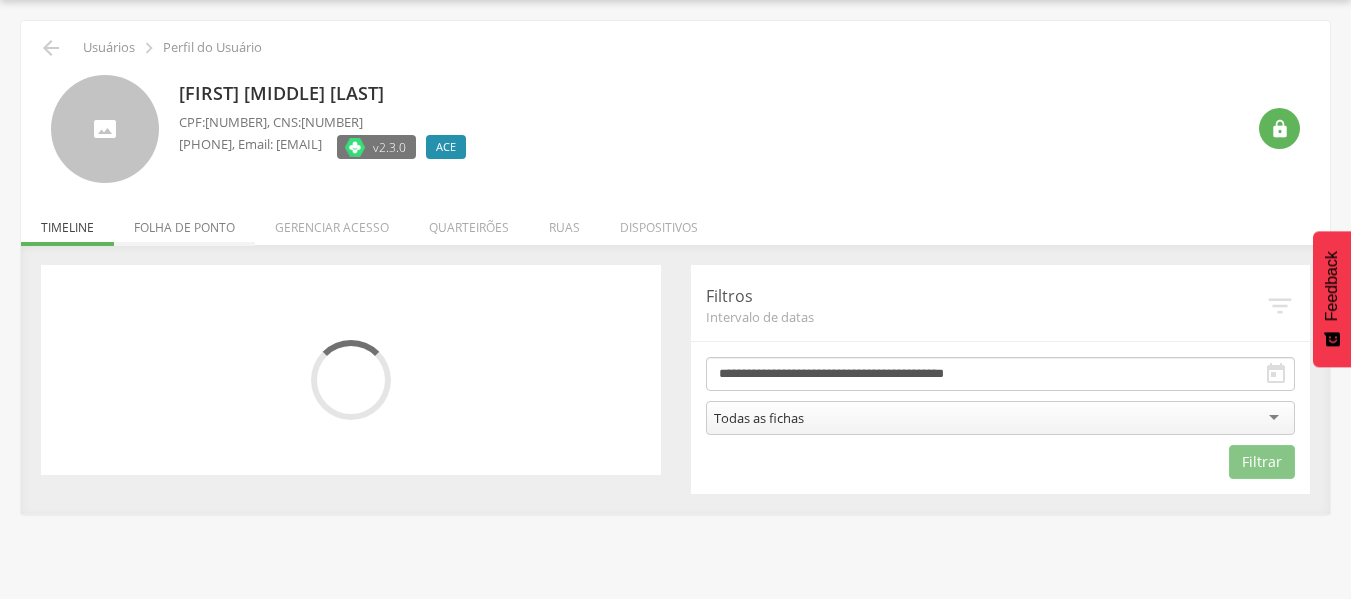 click on "Folha de ponto" at bounding box center [184, 222] 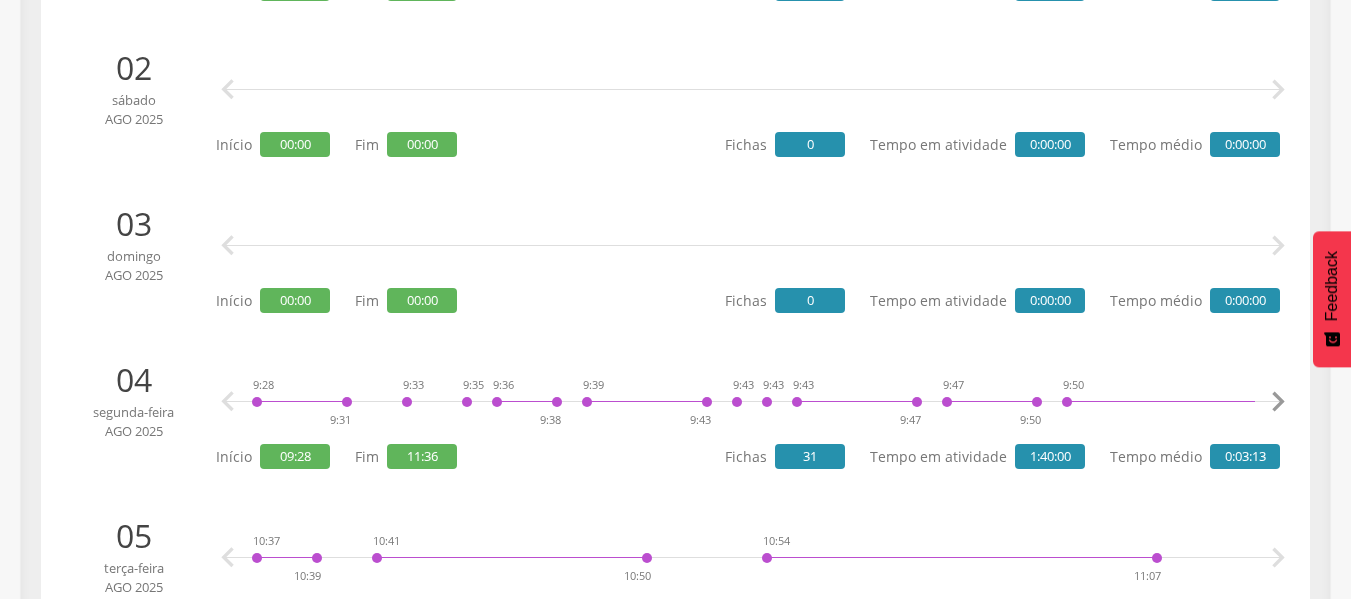 scroll, scrollTop: 660, scrollLeft: 0, axis: vertical 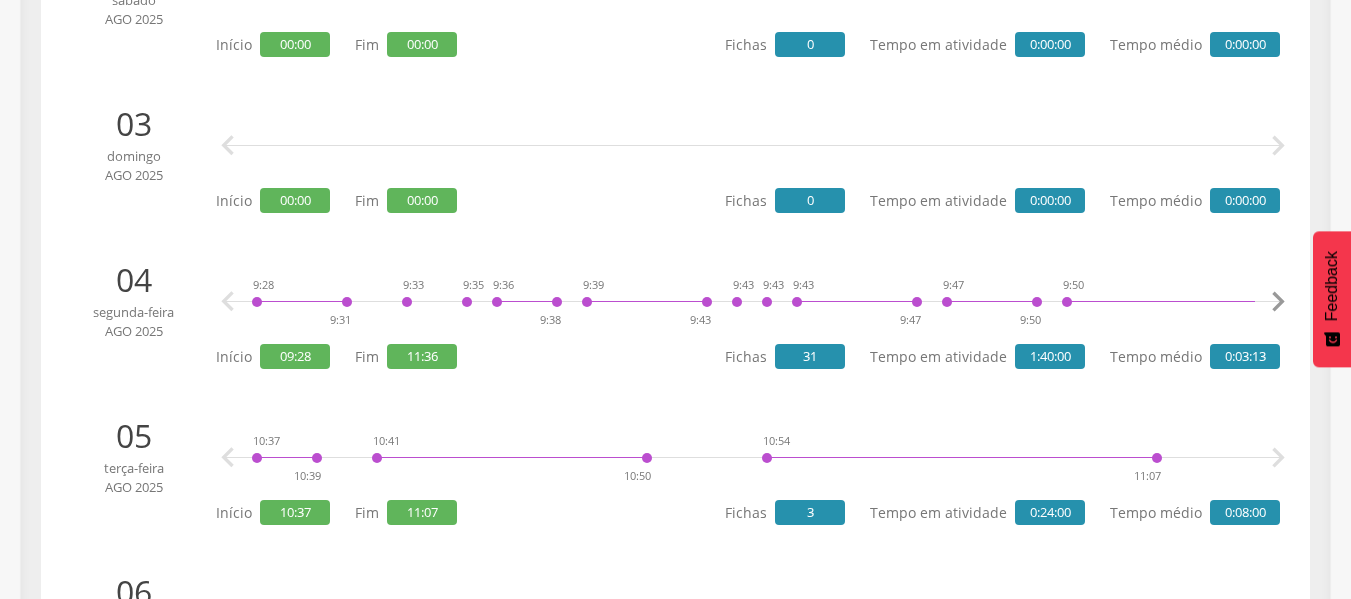 click on "" at bounding box center (1278, 458) 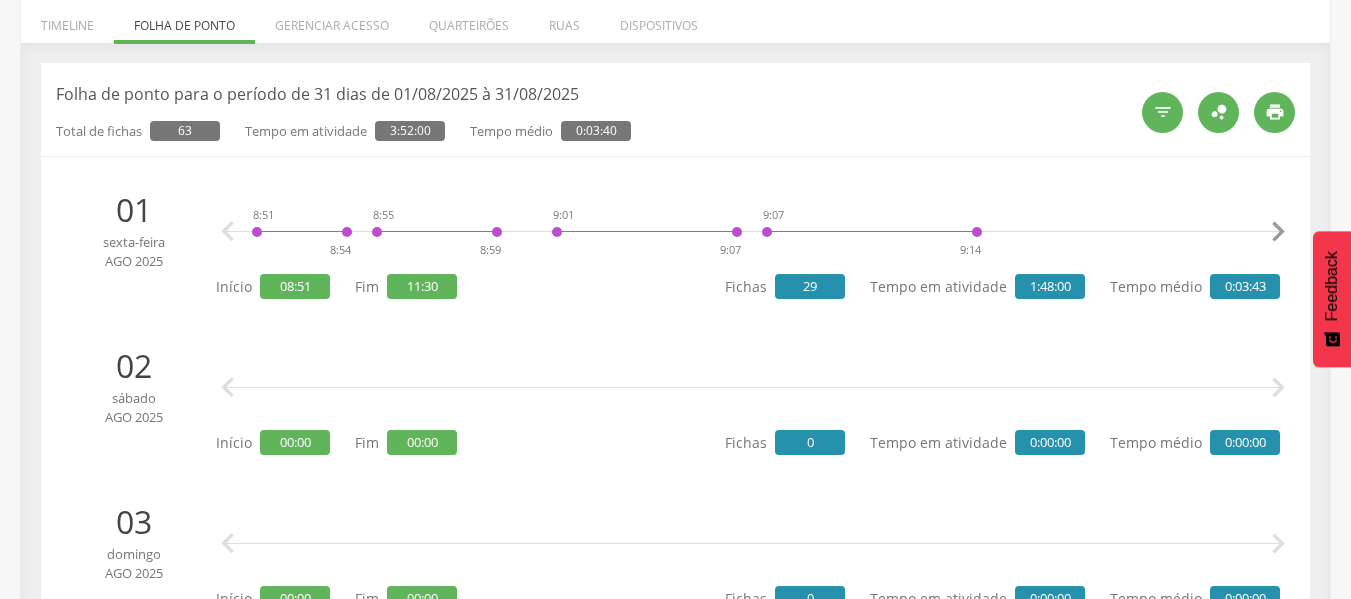 scroll, scrollTop: 0, scrollLeft: 0, axis: both 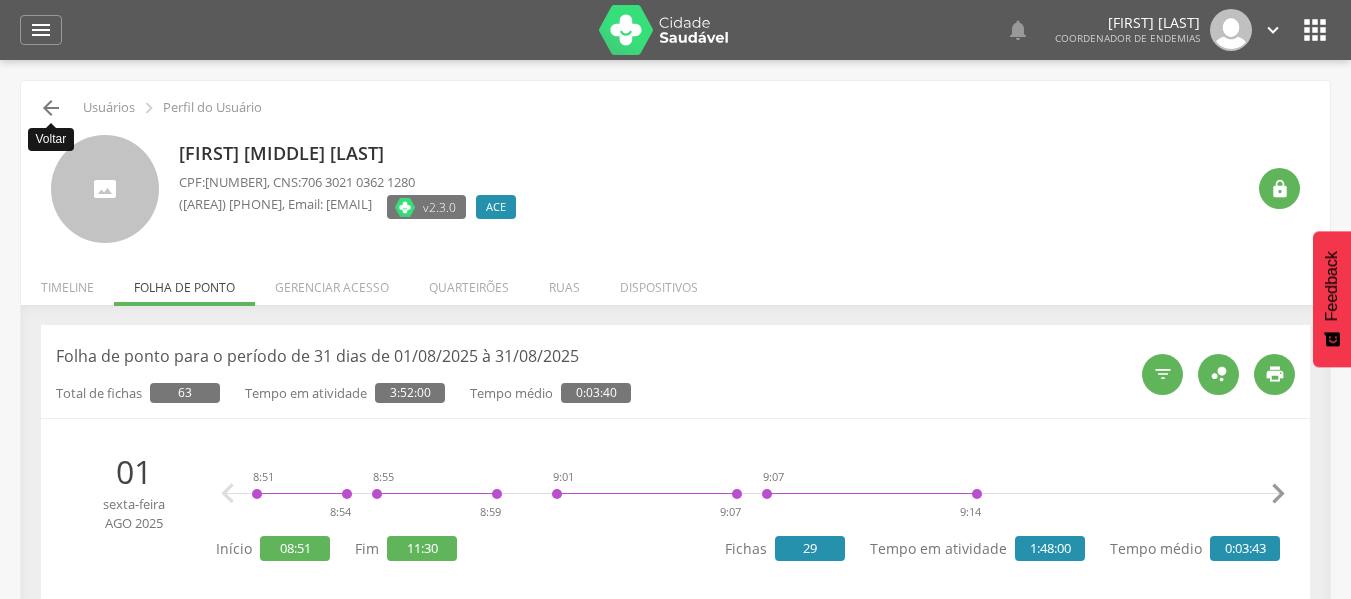 click on "" at bounding box center [51, 108] 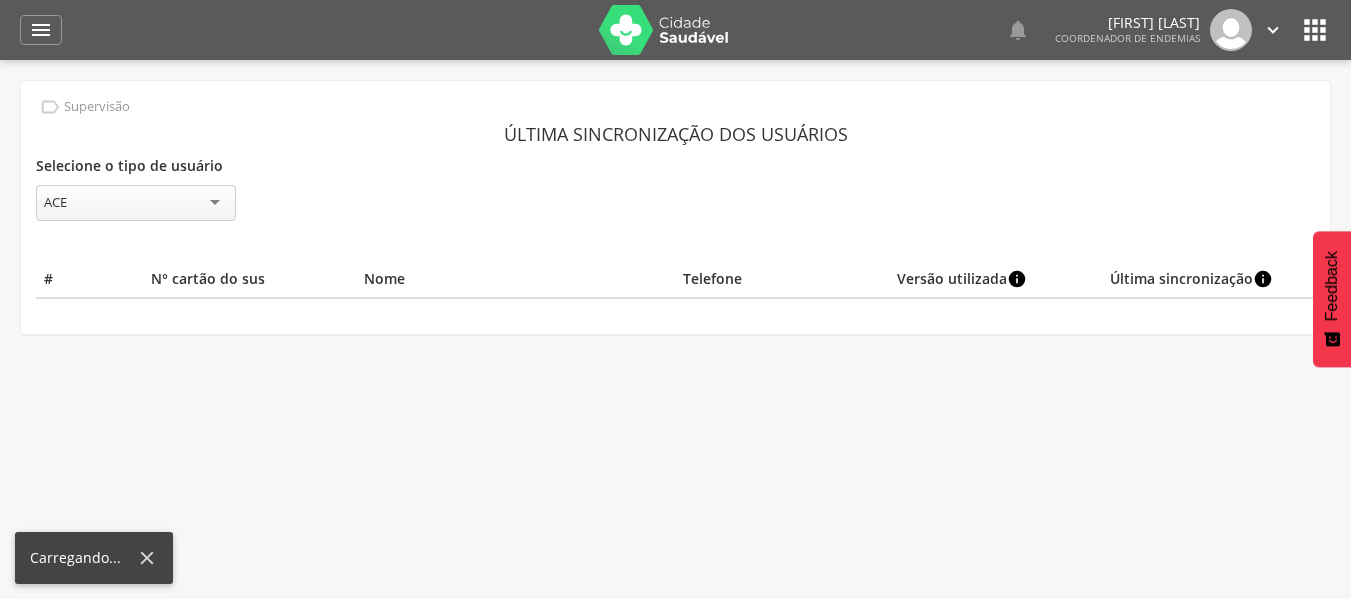 scroll, scrollTop: 60, scrollLeft: 0, axis: vertical 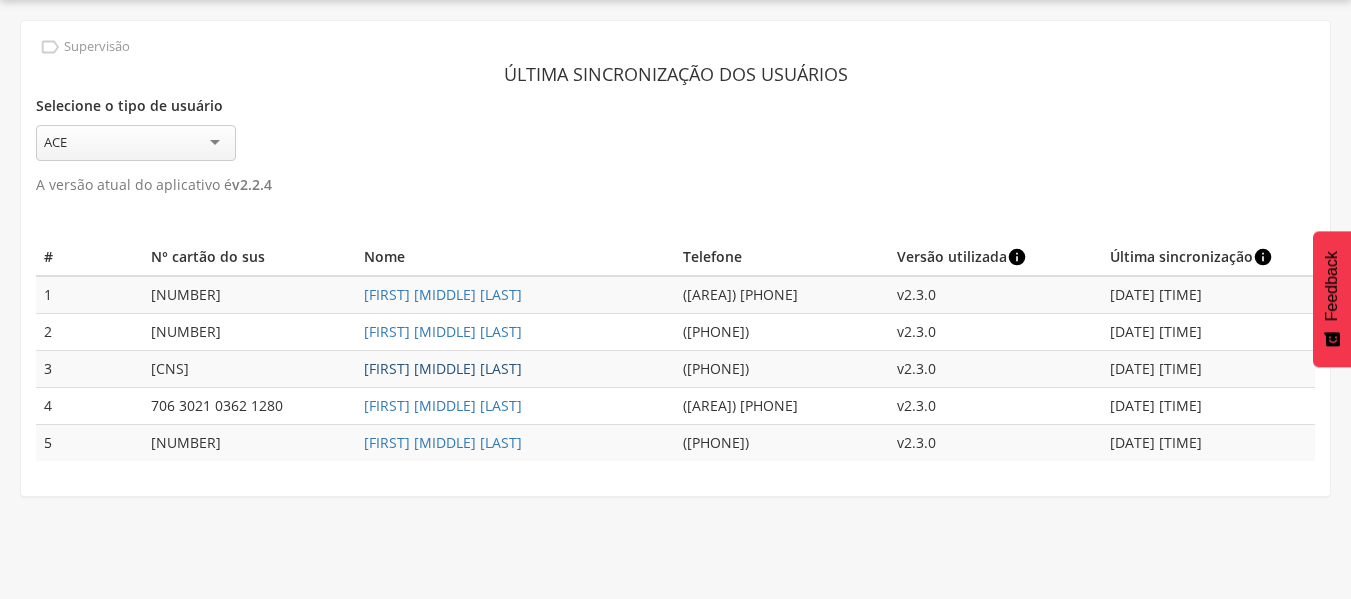 click on "[FIRST] [MIDDLE] [LAST]" at bounding box center [443, 368] 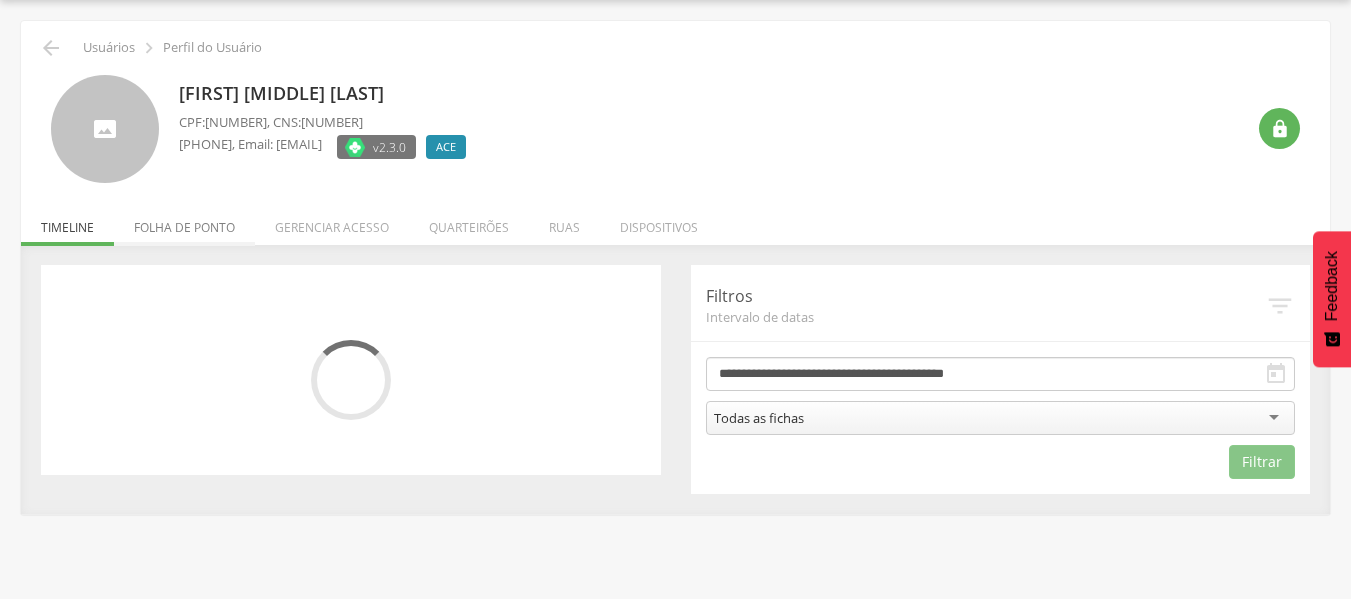 click on "Folha de ponto" at bounding box center [184, 222] 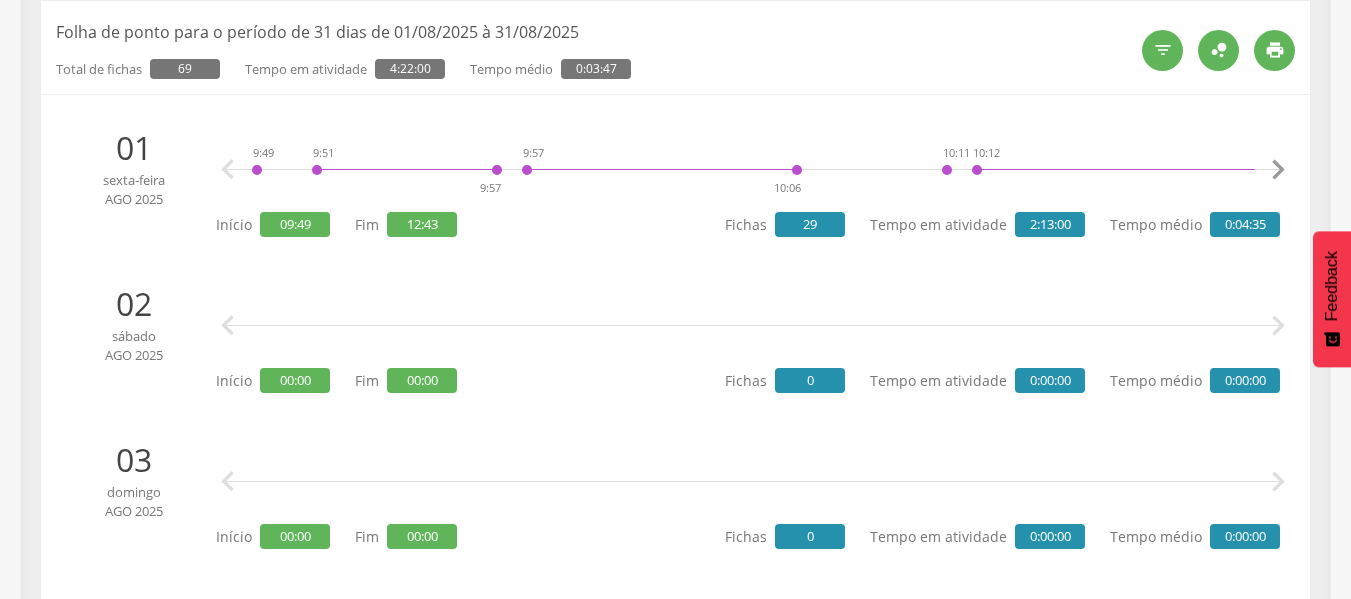 scroll, scrollTop: 0, scrollLeft: 0, axis: both 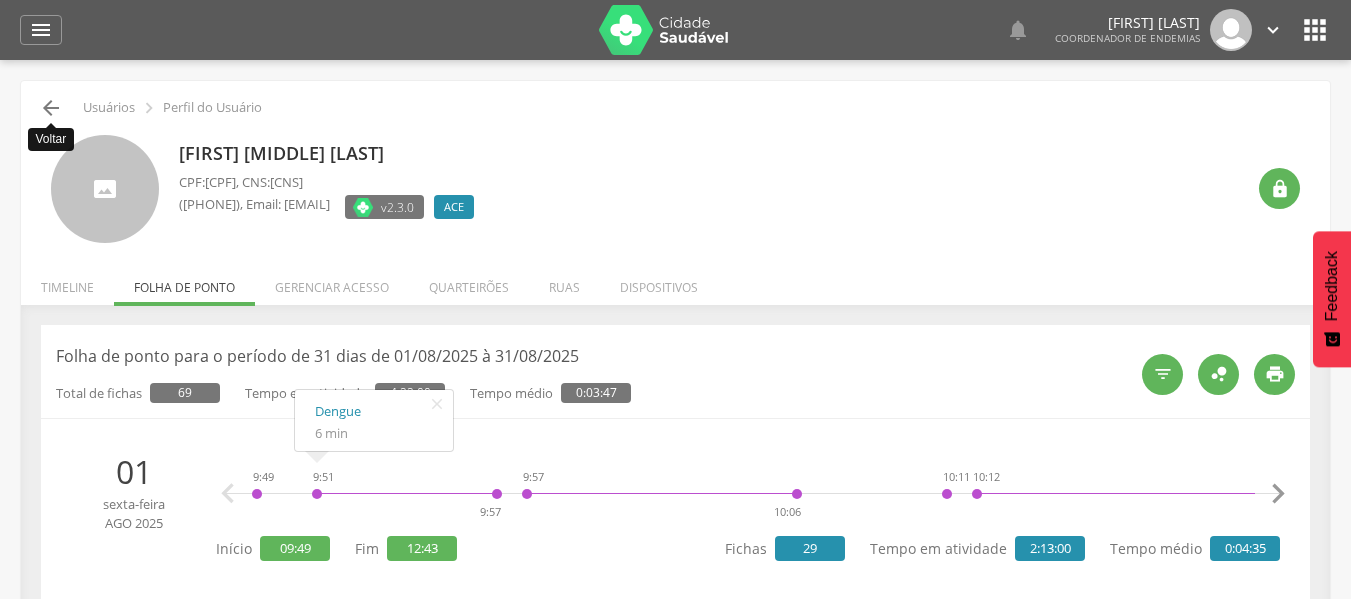 click on "" at bounding box center (51, 108) 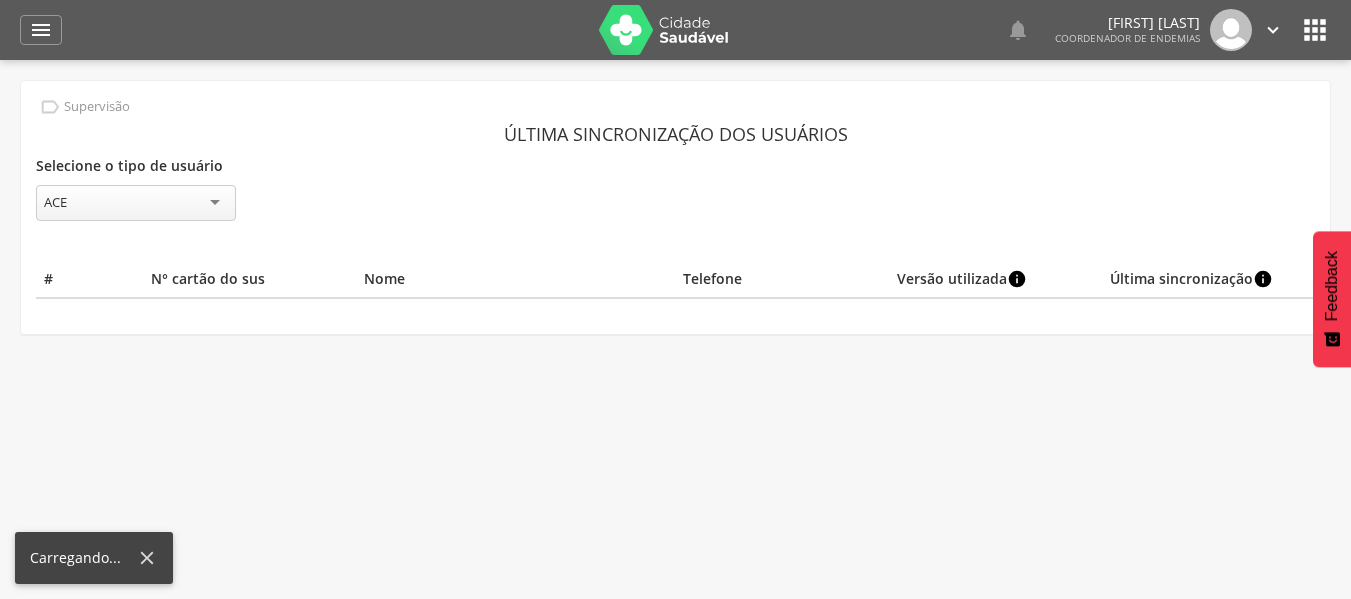 scroll, scrollTop: 60, scrollLeft: 0, axis: vertical 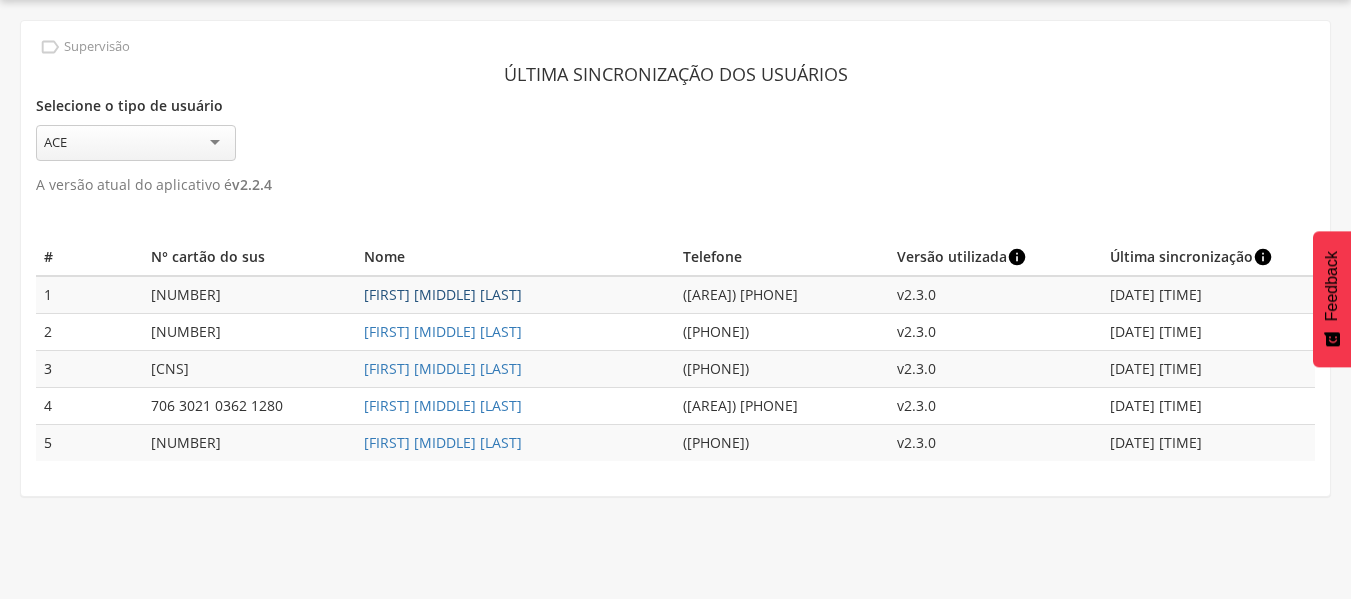 click on "[FIRST] [MIDDLE] [LAST]" at bounding box center [443, 294] 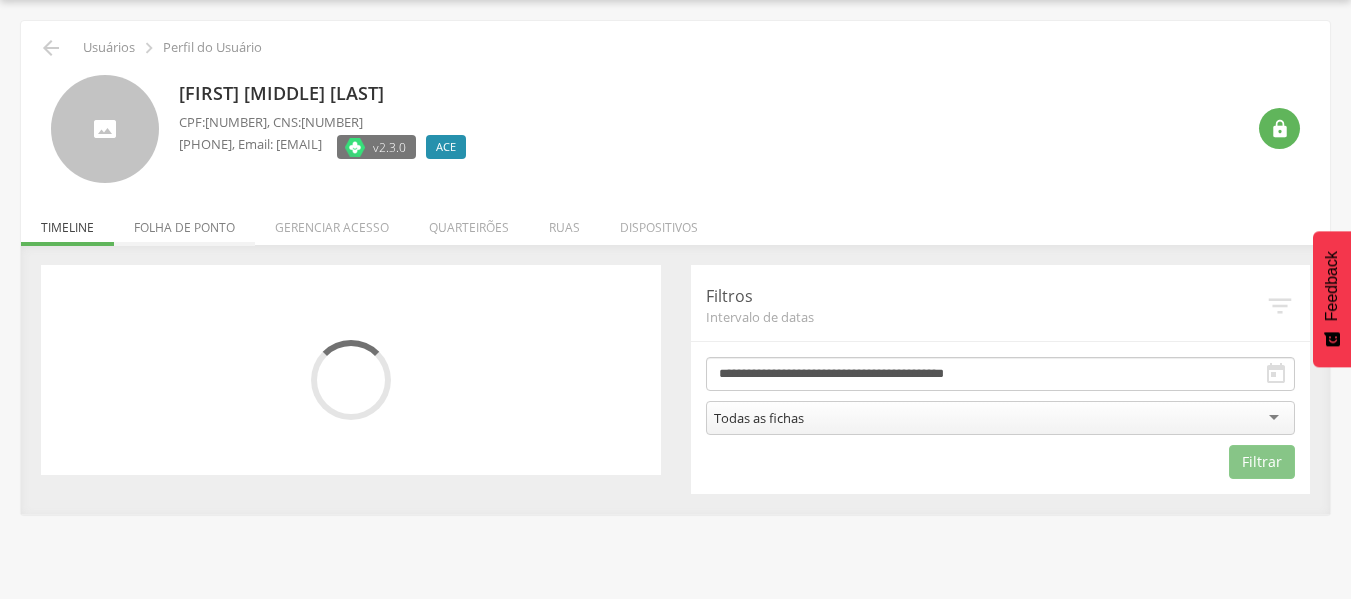 click on "Folha de ponto" at bounding box center (184, 222) 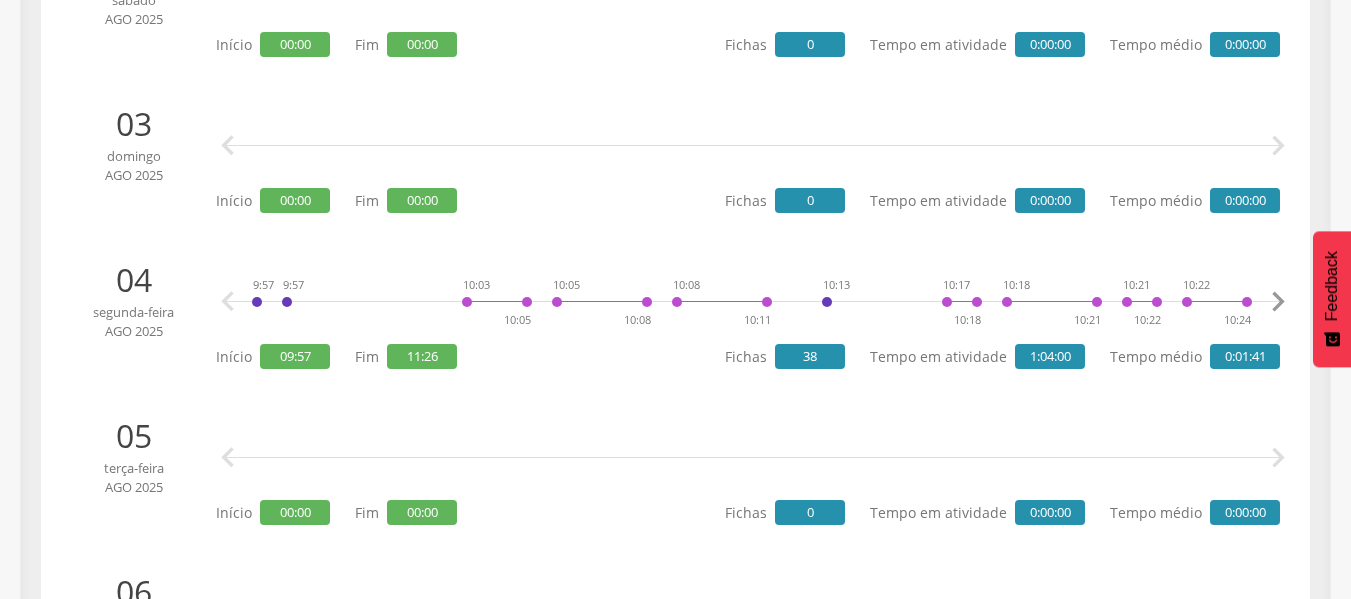 scroll, scrollTop: 0, scrollLeft: 0, axis: both 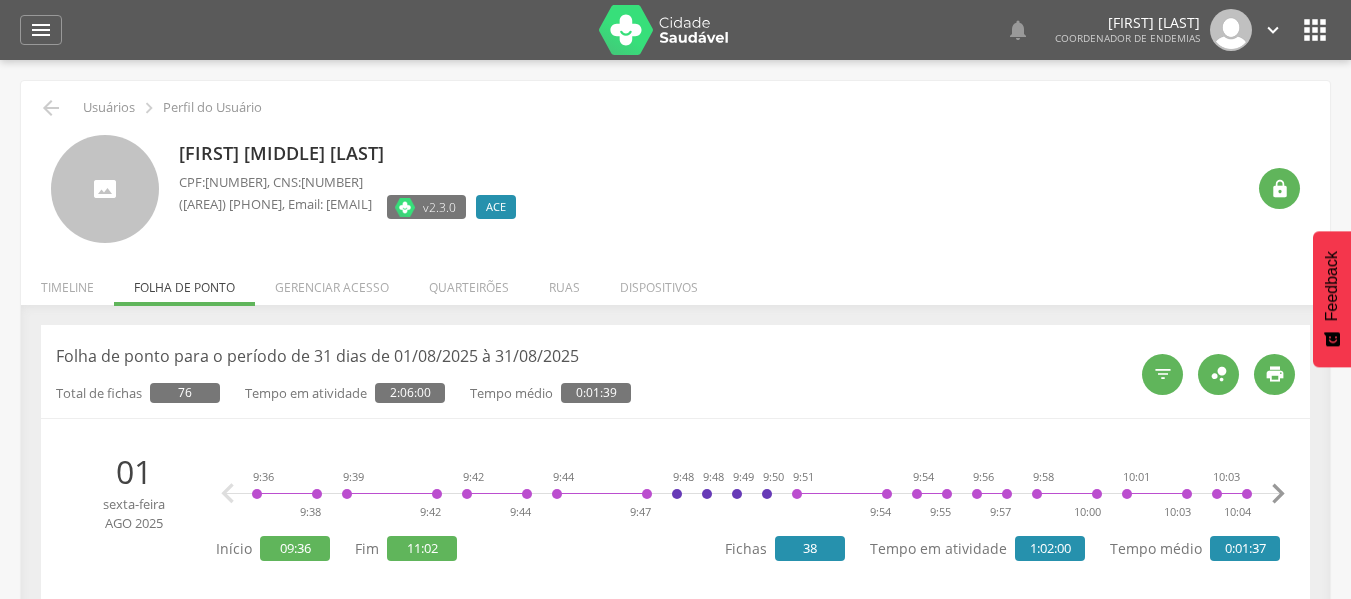 click on "[FIRST] [MIDDLE] [LAST]
CPF:  [CPF] , CNS:  [CNS]
([PHONE]) , Email: [EMAIL]
v2.3.0
ACE
Desativado
" at bounding box center (675, 182) 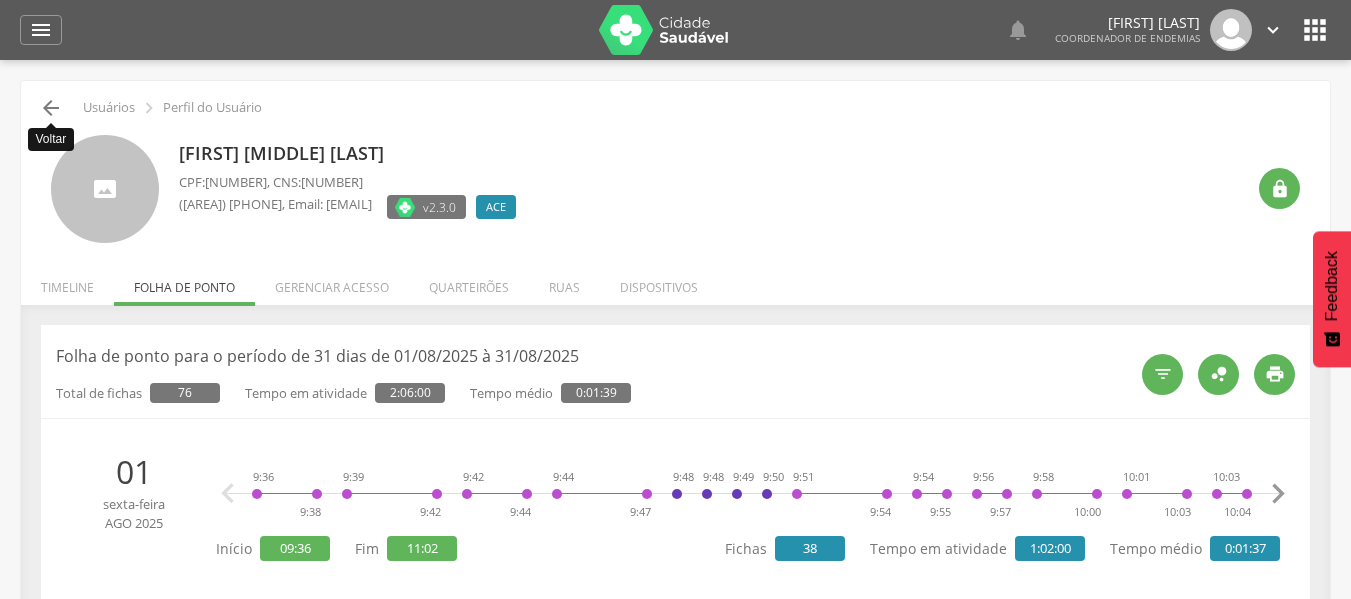 click on "" at bounding box center (51, 108) 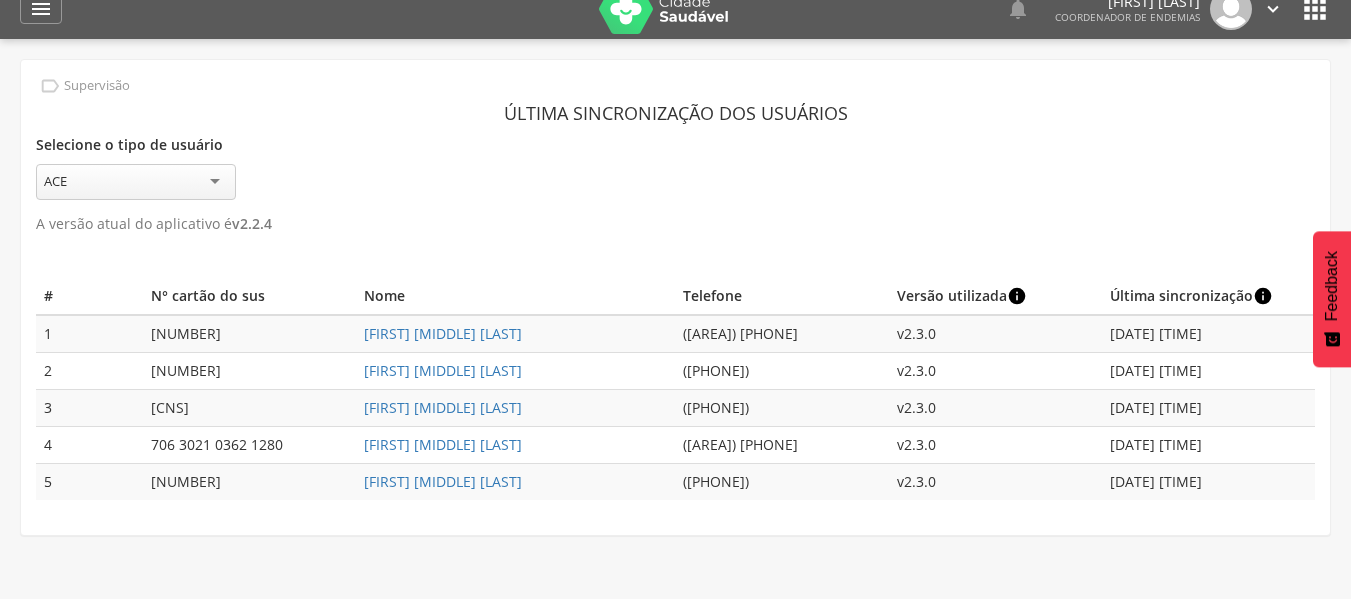 scroll, scrollTop: 0, scrollLeft: 0, axis: both 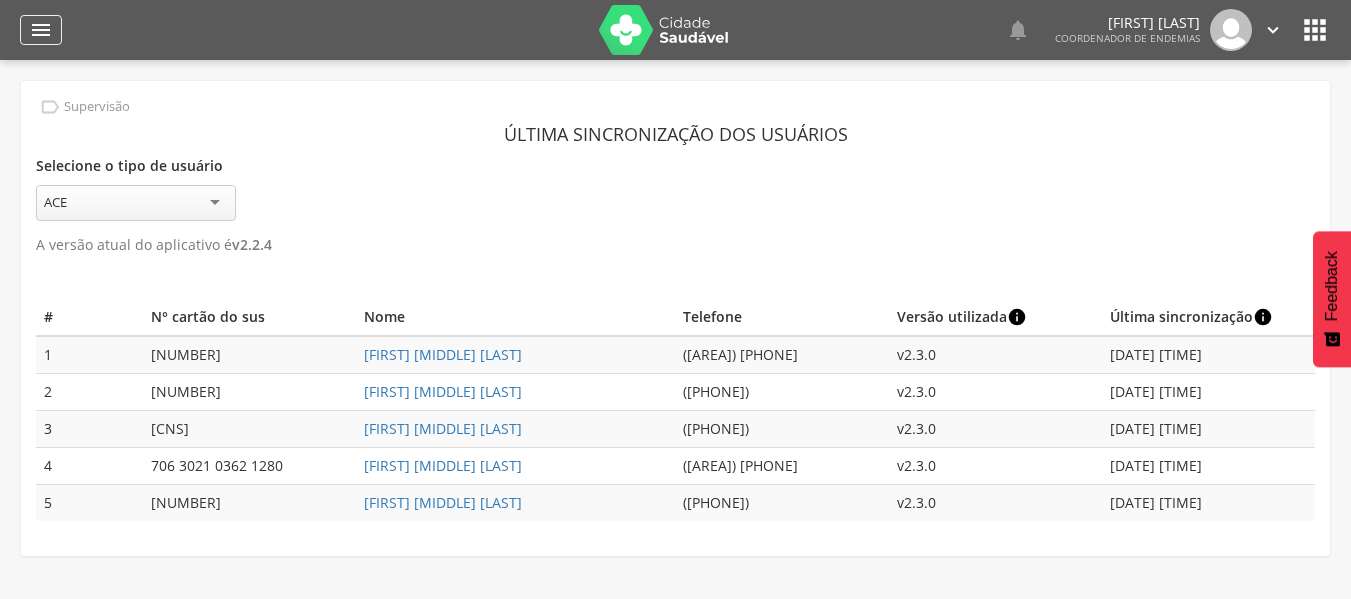 click on "" at bounding box center [41, 30] 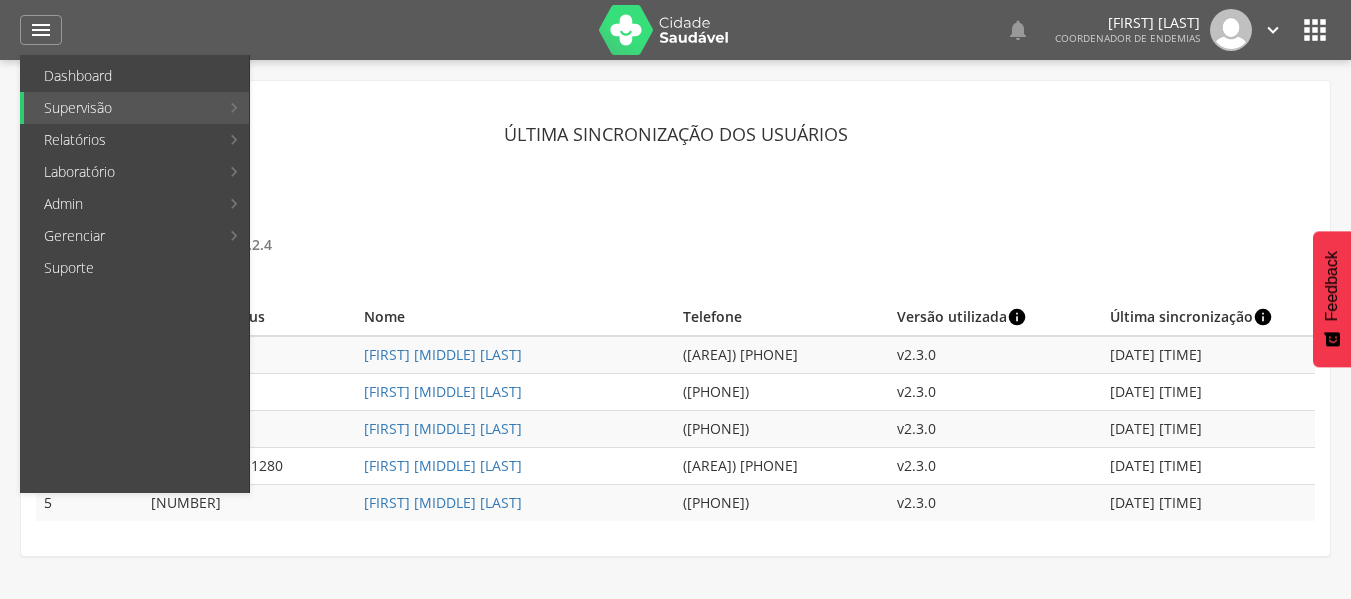 click on "Dashboard" at bounding box center (136, 76) 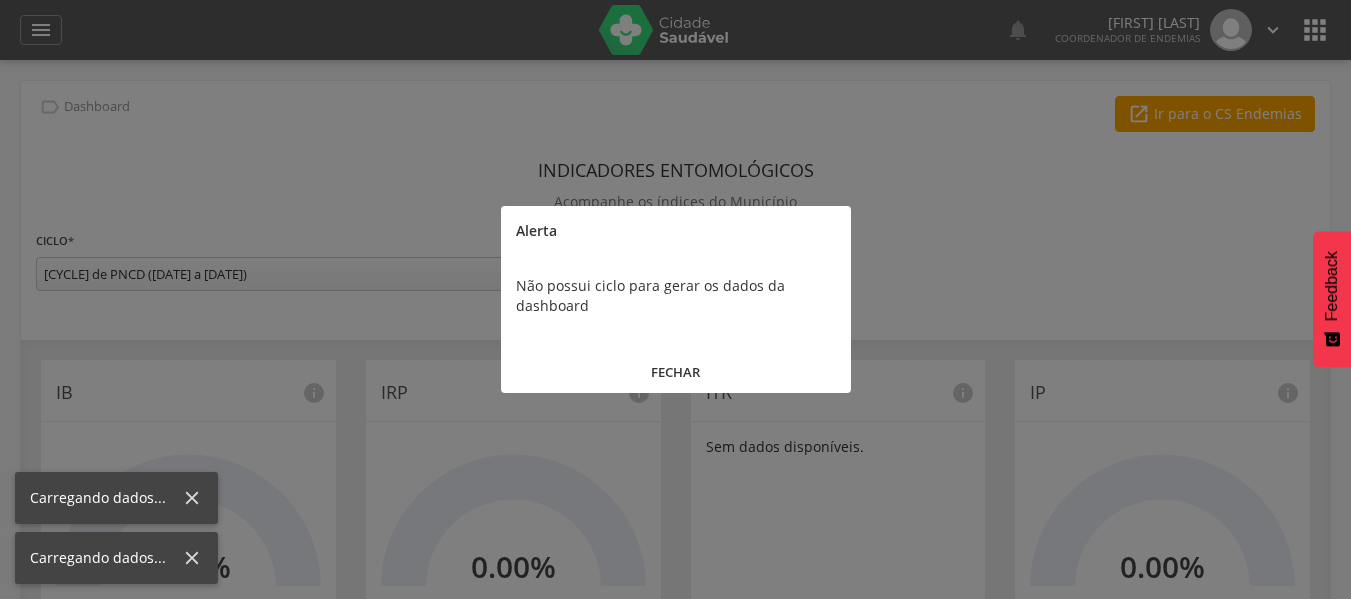 click on "FECHAR" at bounding box center (676, 372) 